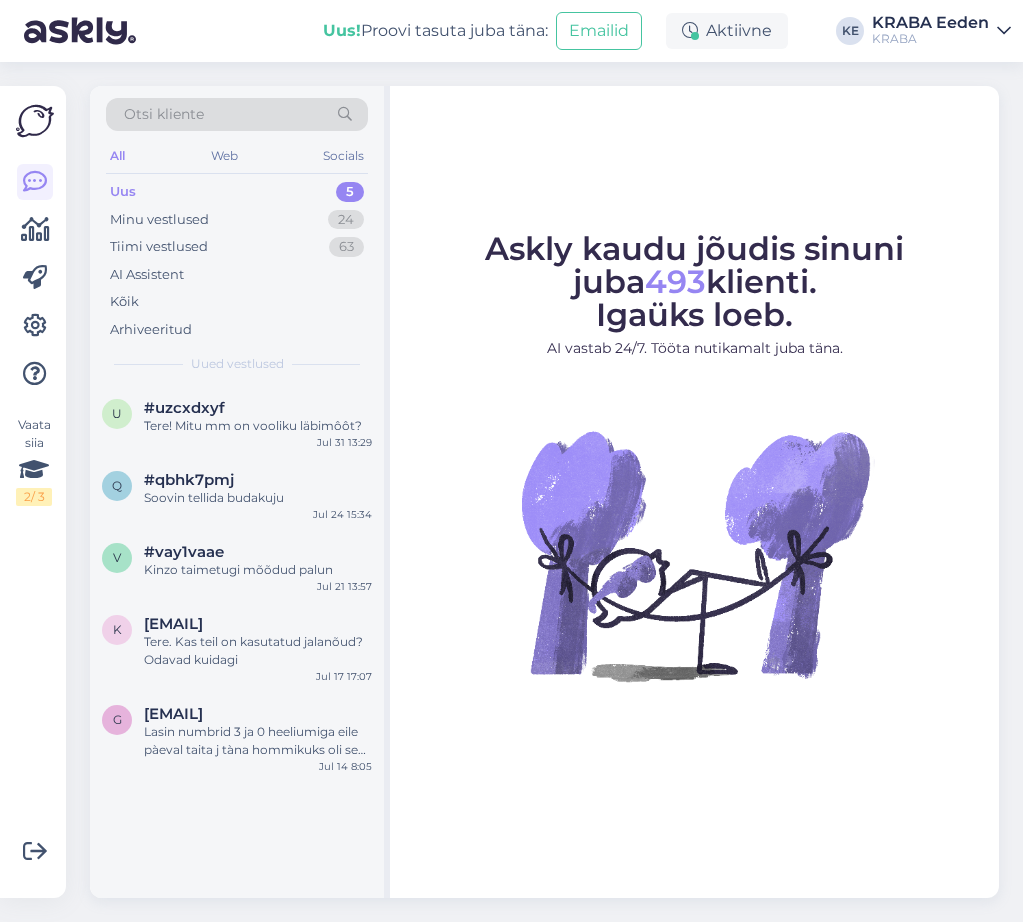 scroll, scrollTop: 0, scrollLeft: 0, axis: both 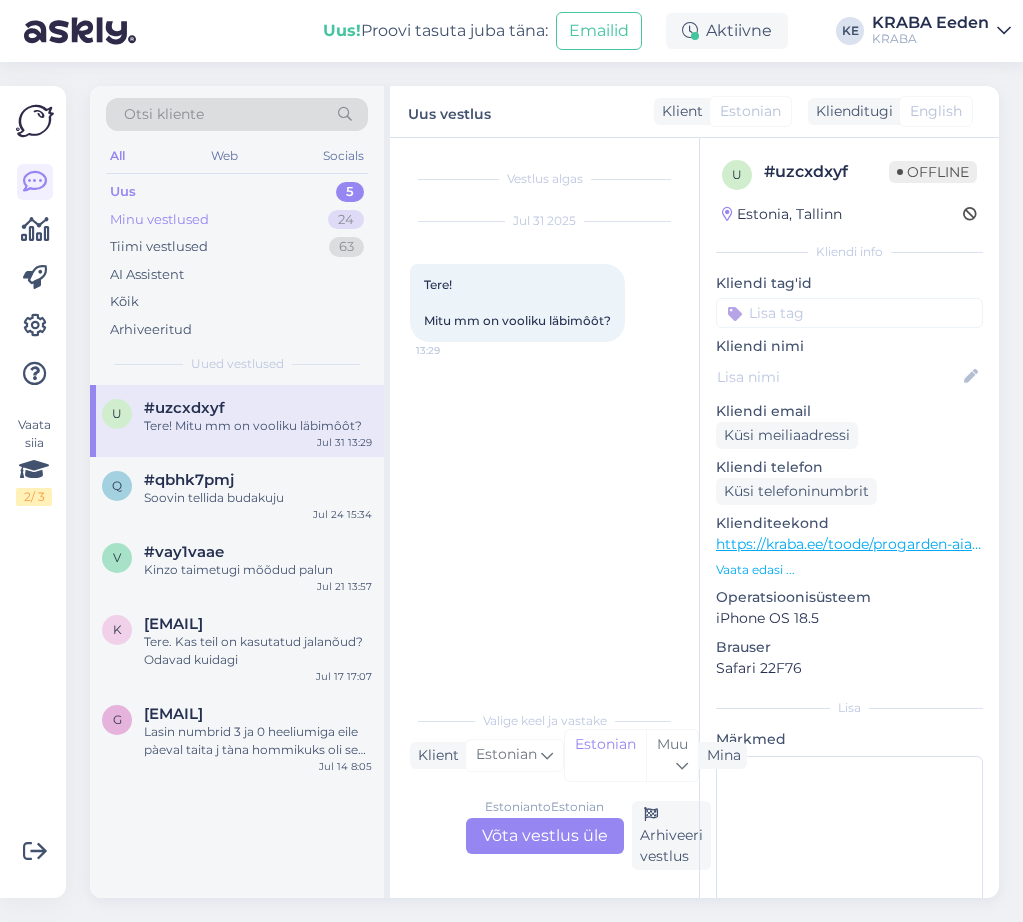 click on "Minu vestlused 24" at bounding box center [237, 220] 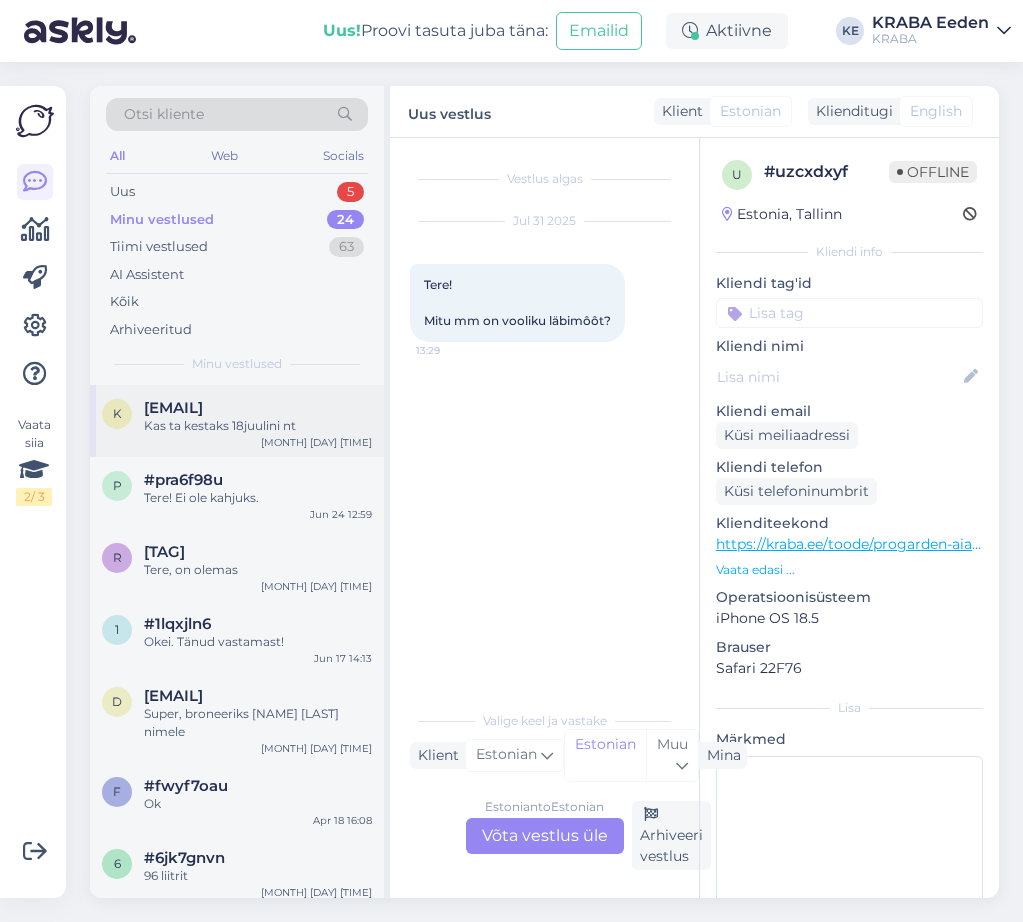 click on "Kas ta kestaks 18juulini nt" at bounding box center (258, 426) 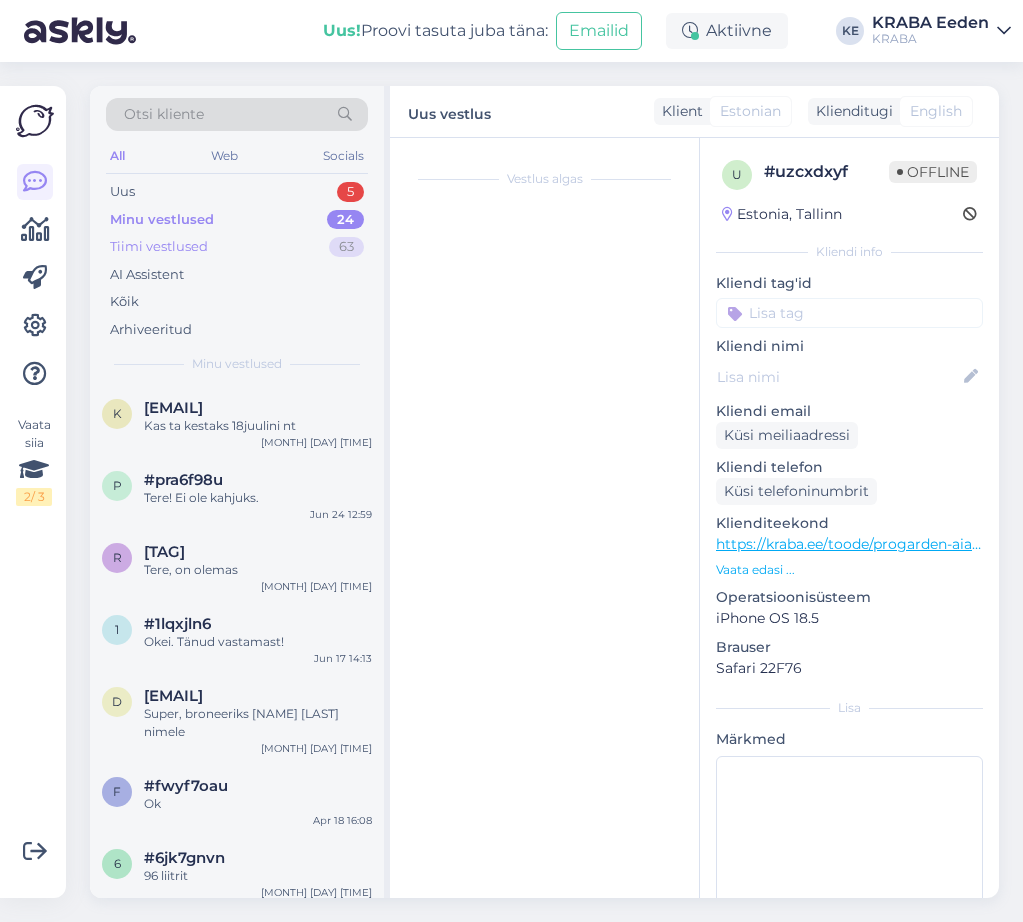 scroll, scrollTop: 254, scrollLeft: 0, axis: vertical 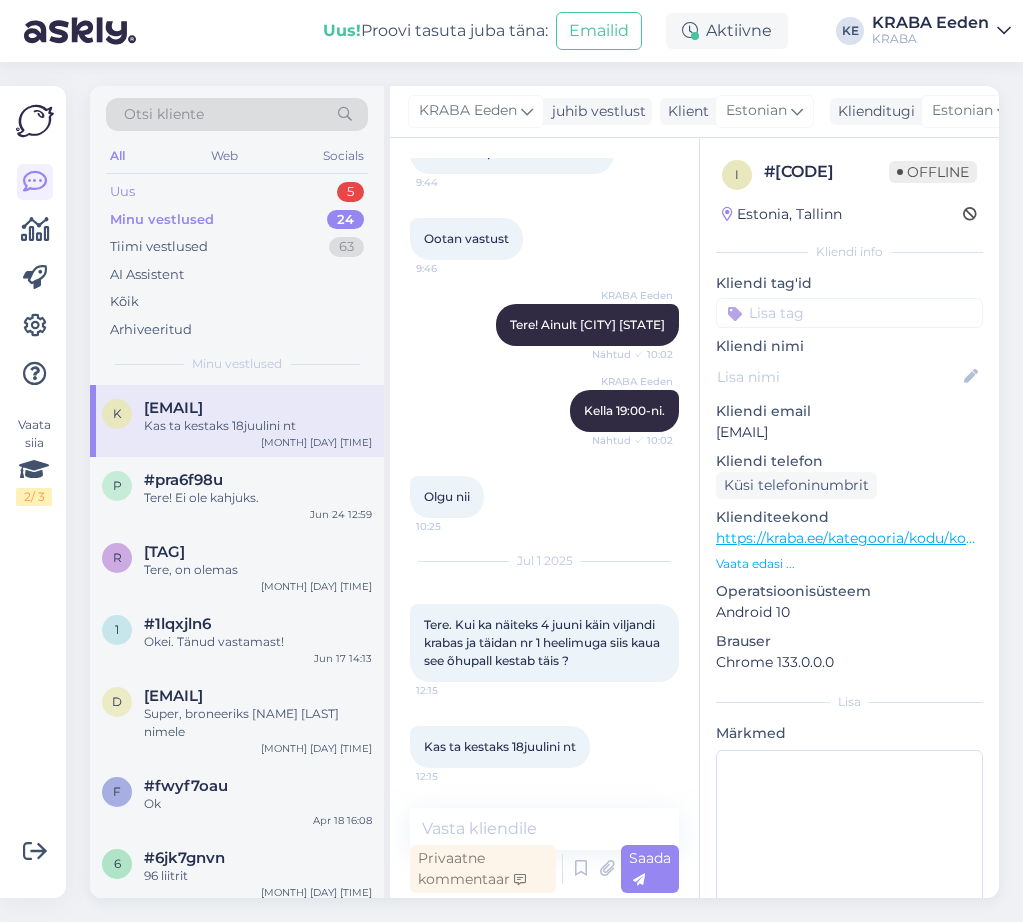 click on "Uus 5" at bounding box center [237, 192] 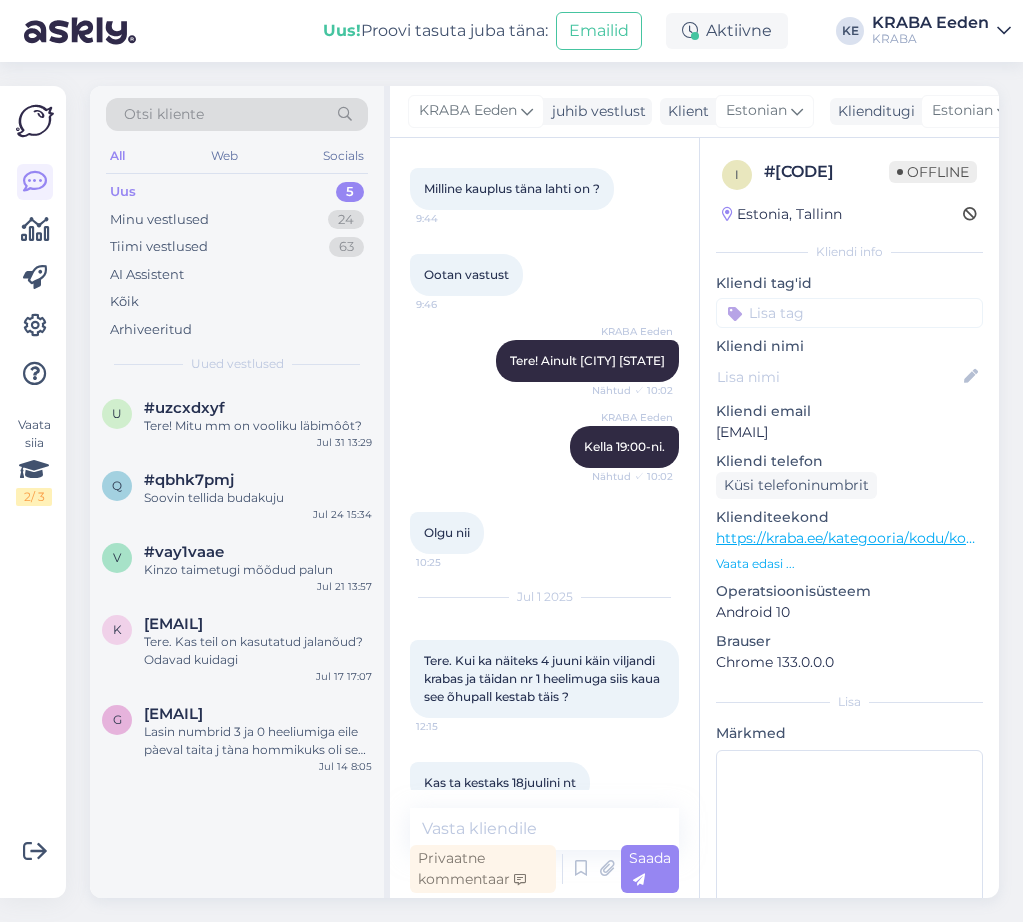 scroll, scrollTop: 254, scrollLeft: 0, axis: vertical 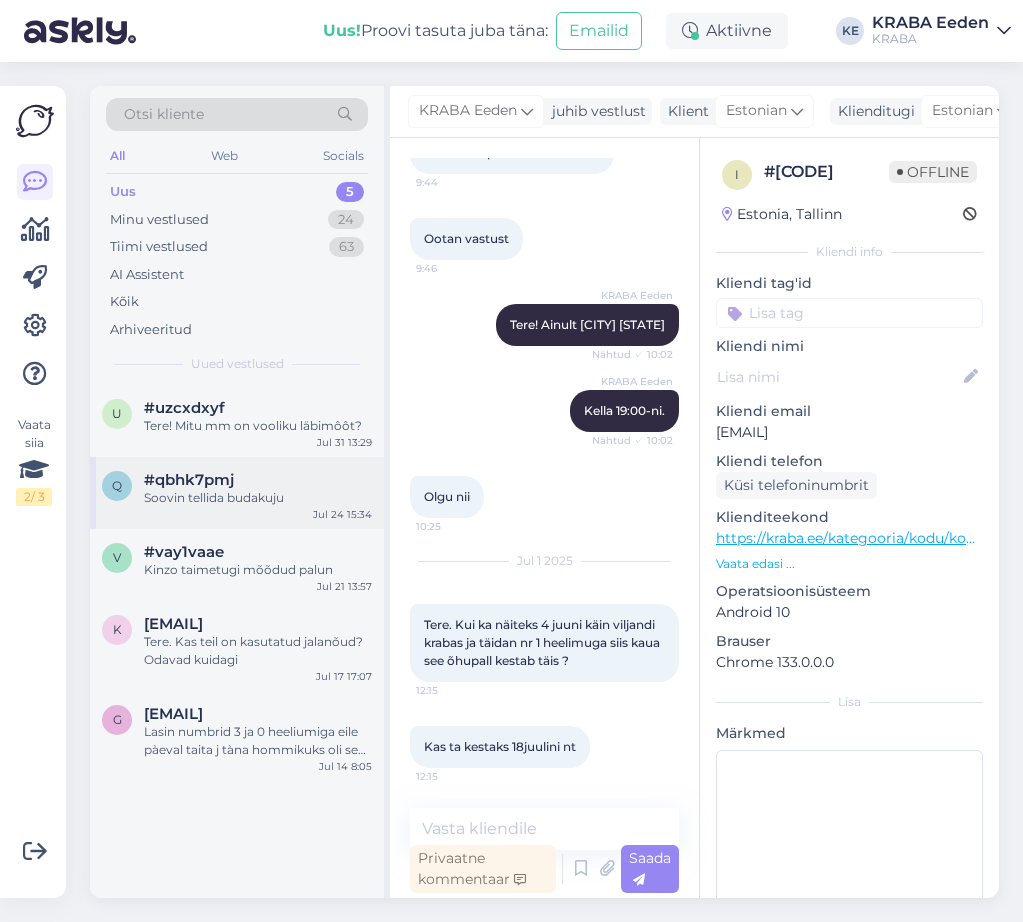 click on "#qbhk7pmj" at bounding box center (258, 480) 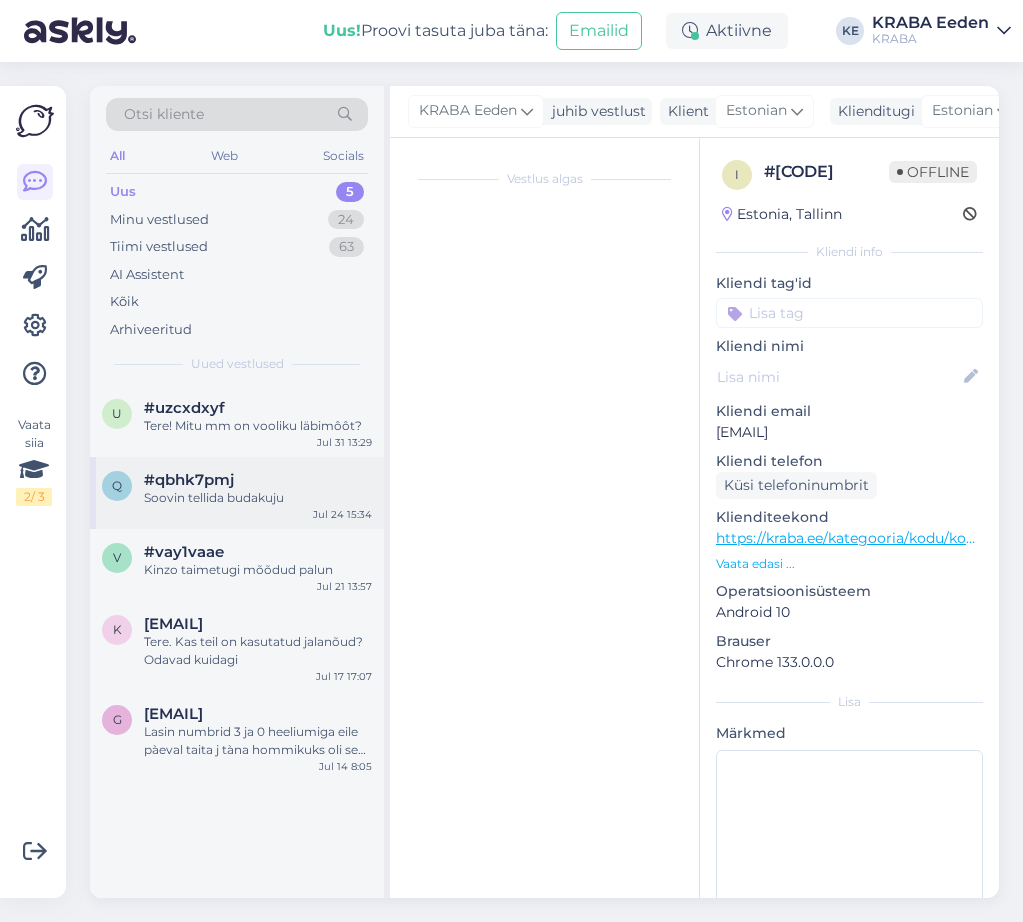 scroll, scrollTop: 0, scrollLeft: 0, axis: both 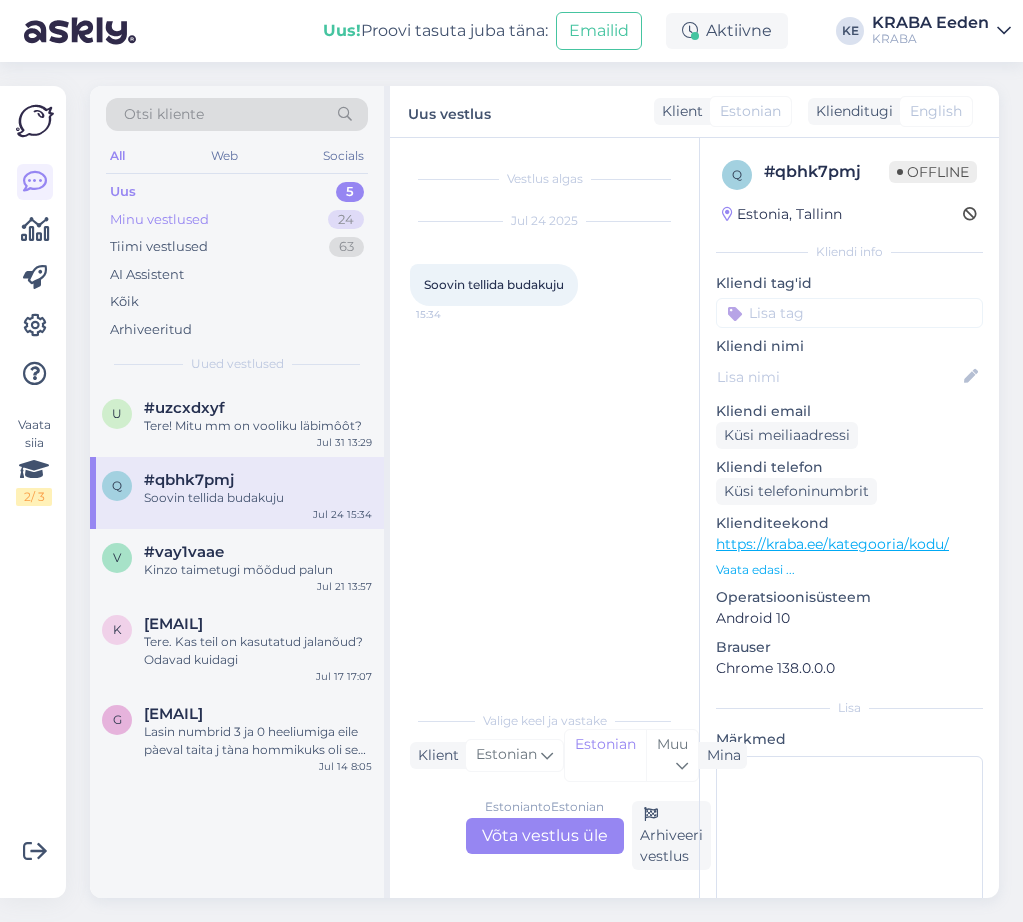 click on "Minu vestlused 24" at bounding box center (237, 220) 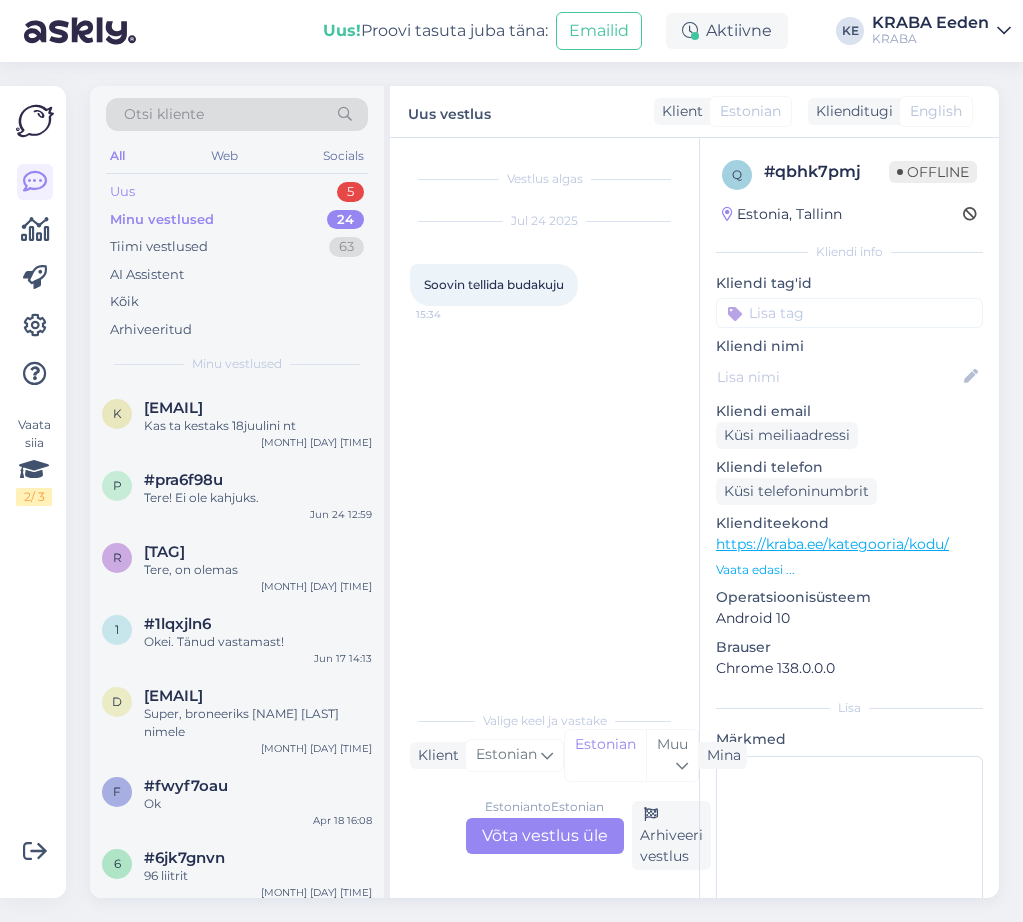 click on "Uus 5" at bounding box center [237, 192] 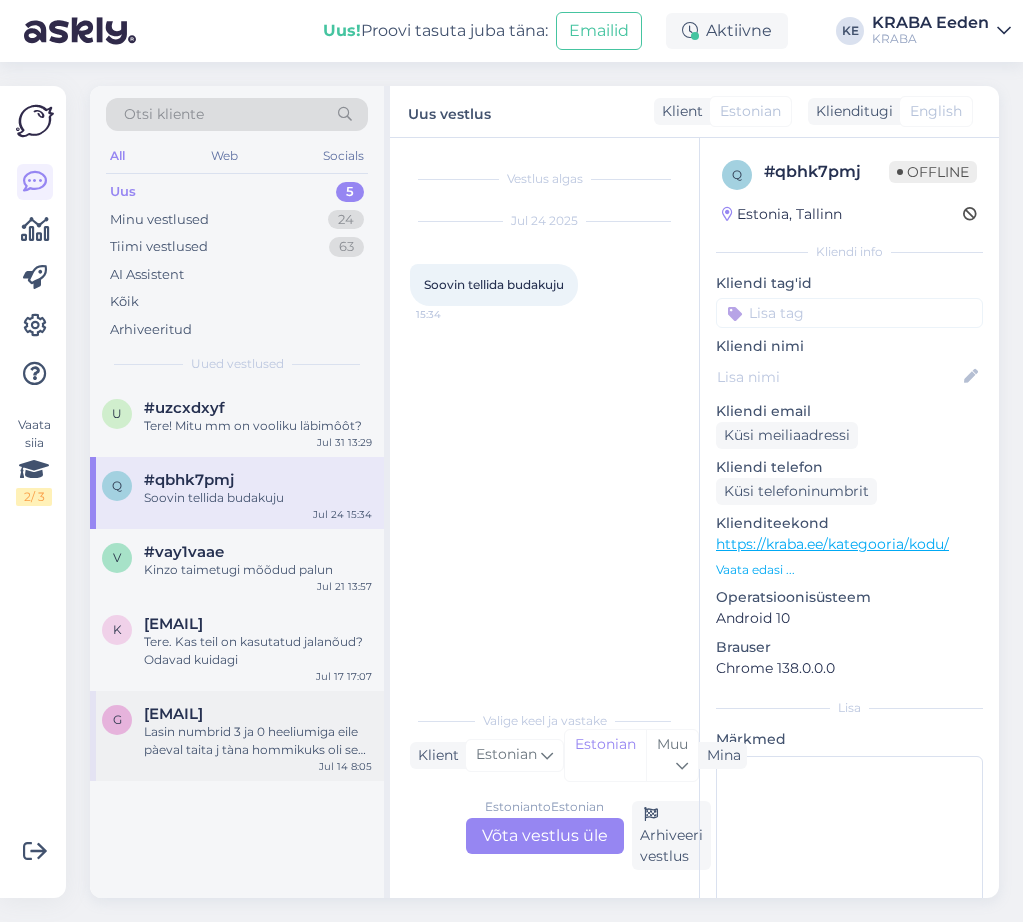 click on "Lasin numbrid 3 ja 0 heeliumiga eile pàeval taita j tàna hommikuks oli see juba tyhi….. kui seda vaja oli." at bounding box center (258, 741) 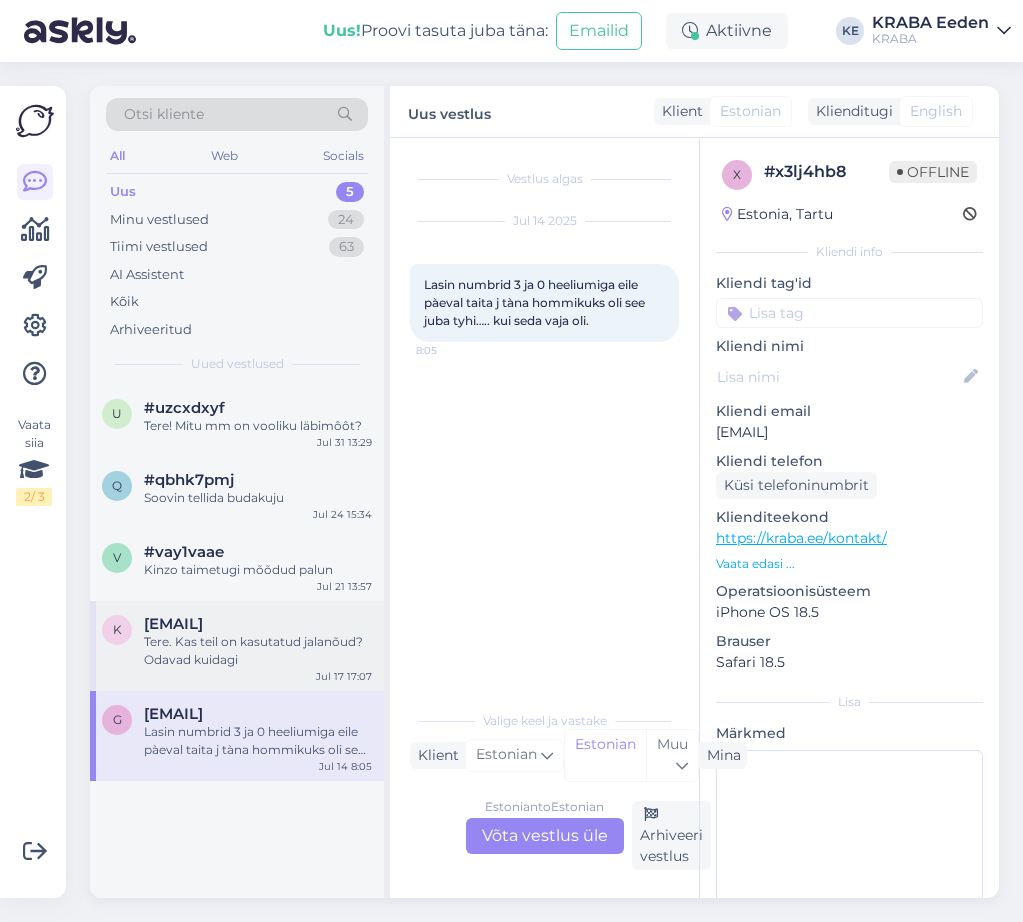 click on "Tere. Kas teil on kasutatud jalanõud? Odavad kuidagi" at bounding box center (258, 651) 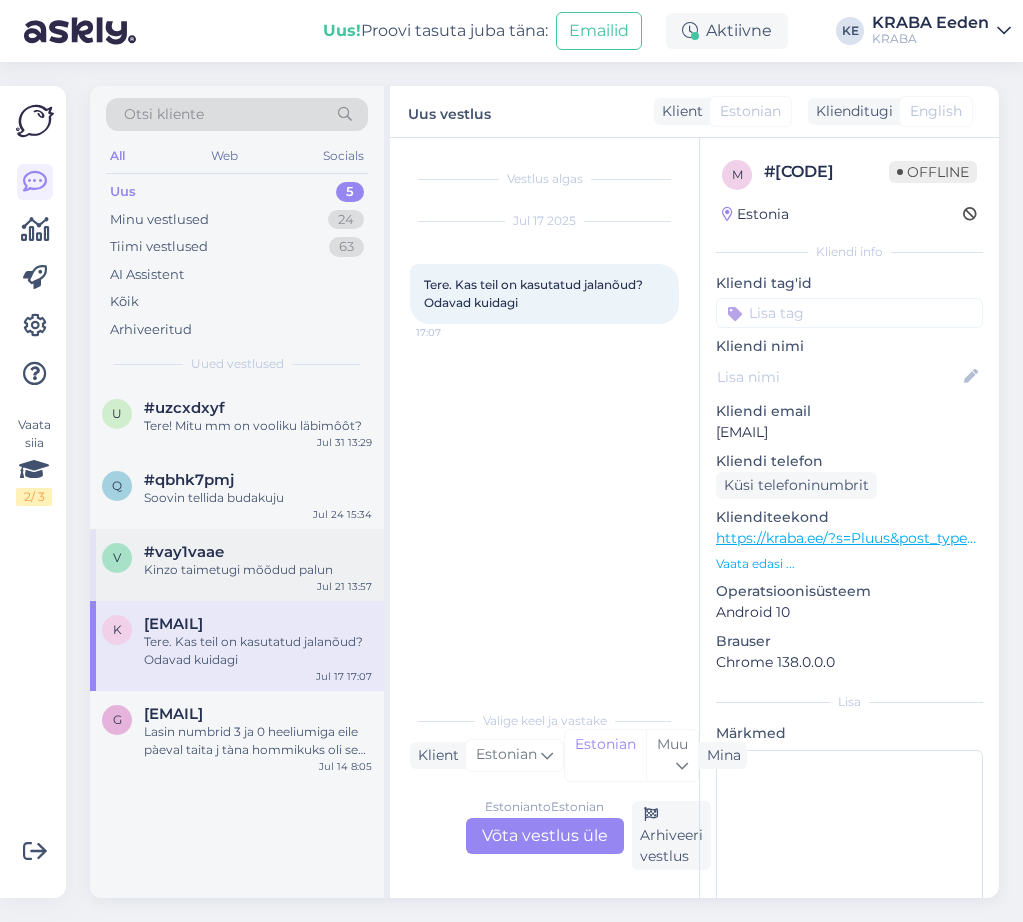 click on "#vay1vaae" at bounding box center [258, 552] 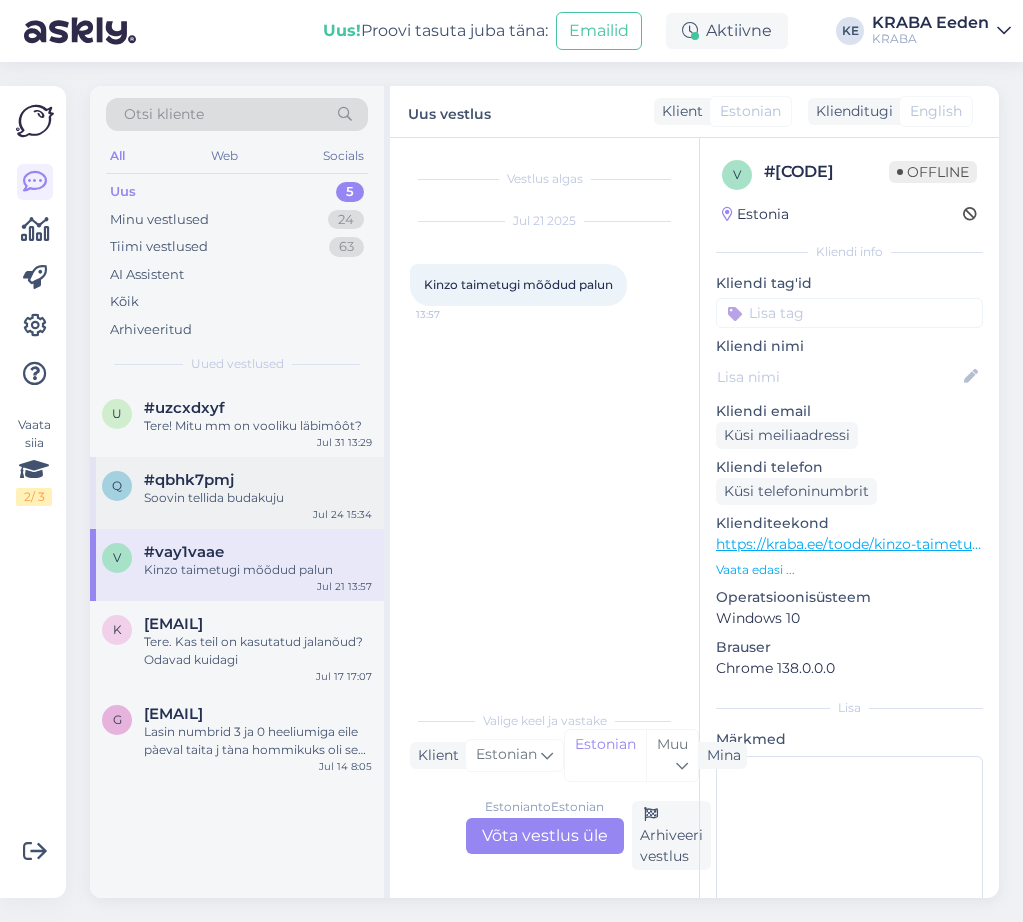 click on "#qbhk7pmj" at bounding box center (258, 480) 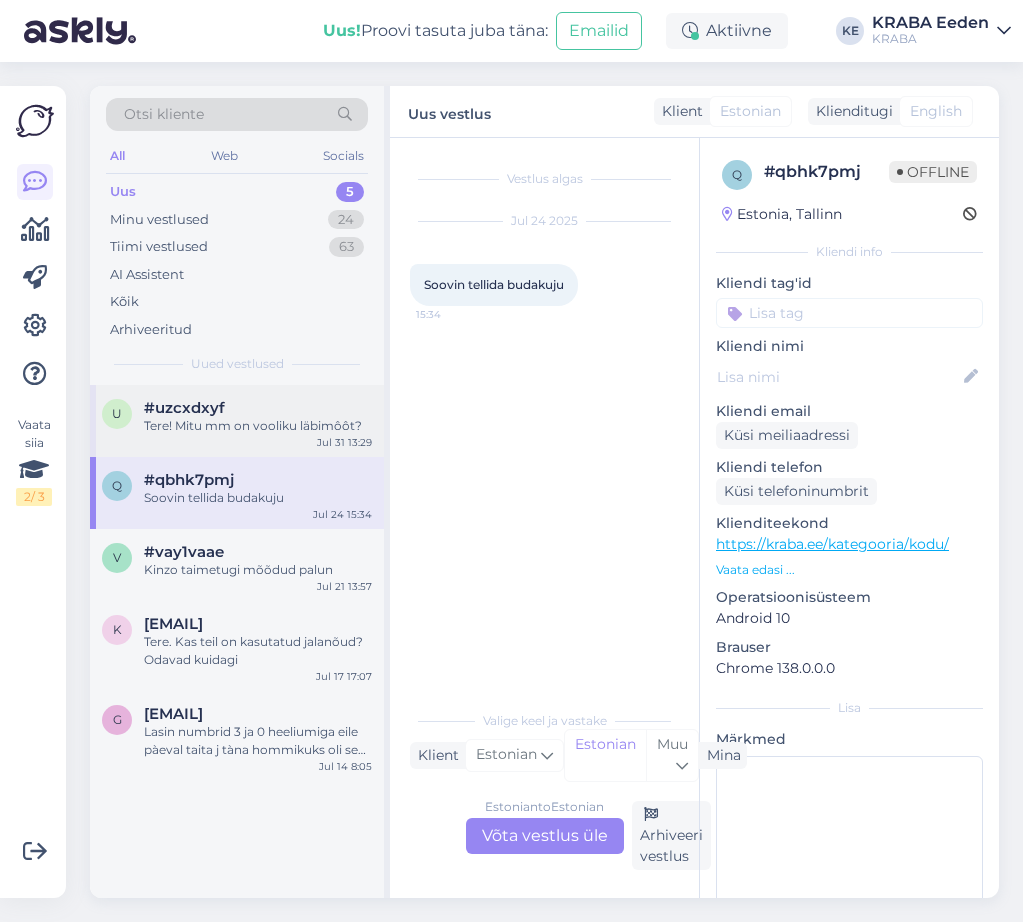 click on "u #uzcxdxyf Tere!
Mitu mm on vooliku läbimôôt? Jul 31 13:29" at bounding box center (237, 421) 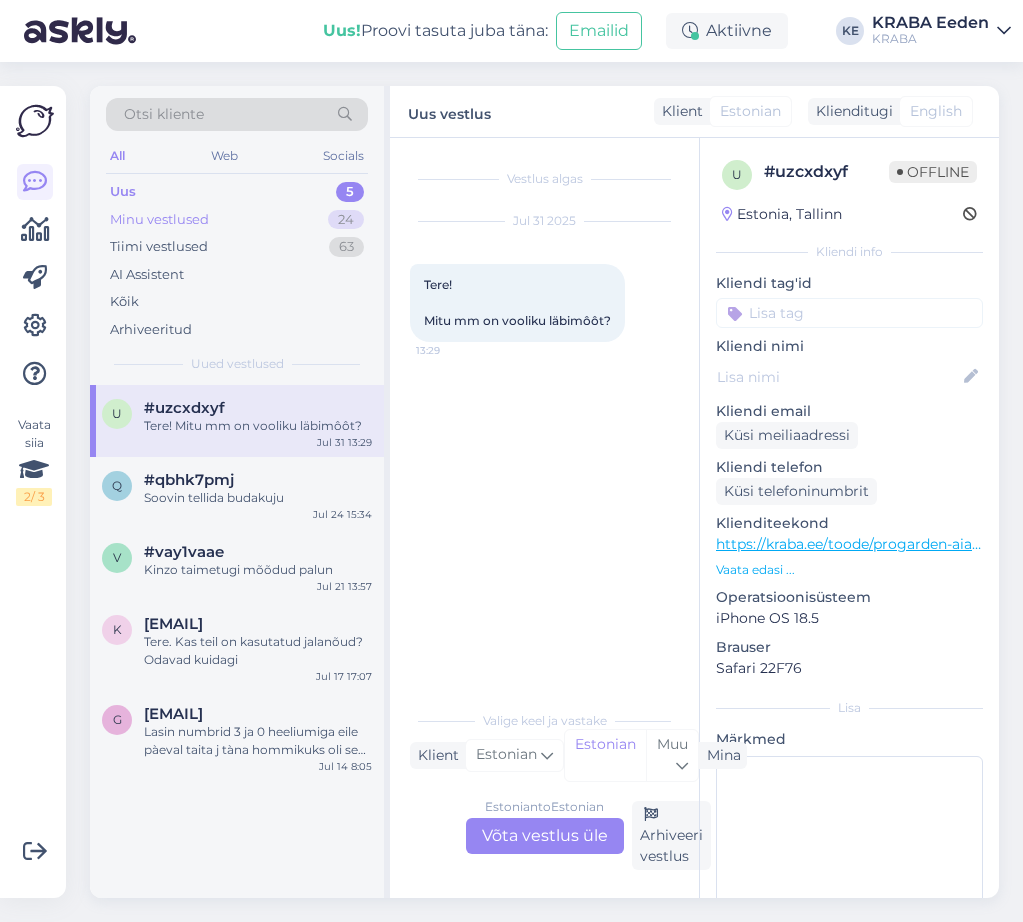 click on "Minu vestlused 24" at bounding box center [237, 220] 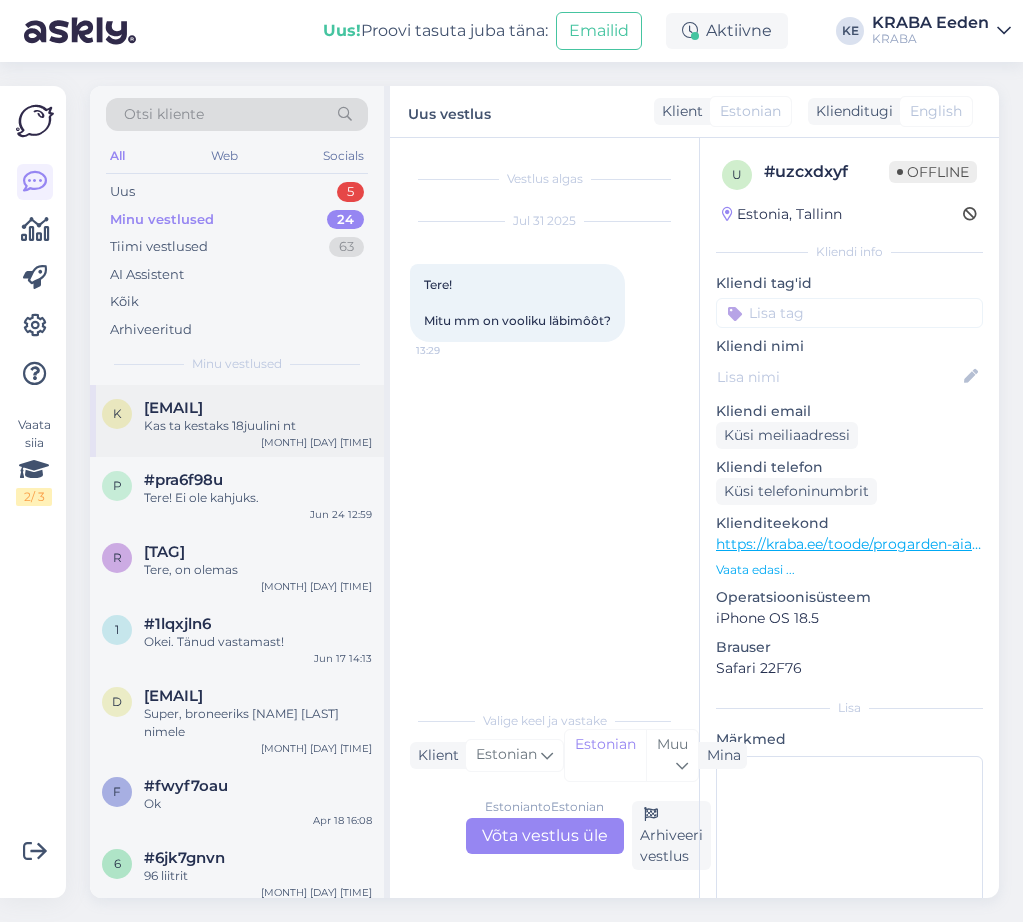 click on "Kas ta kestaks 18juulini nt" at bounding box center [258, 426] 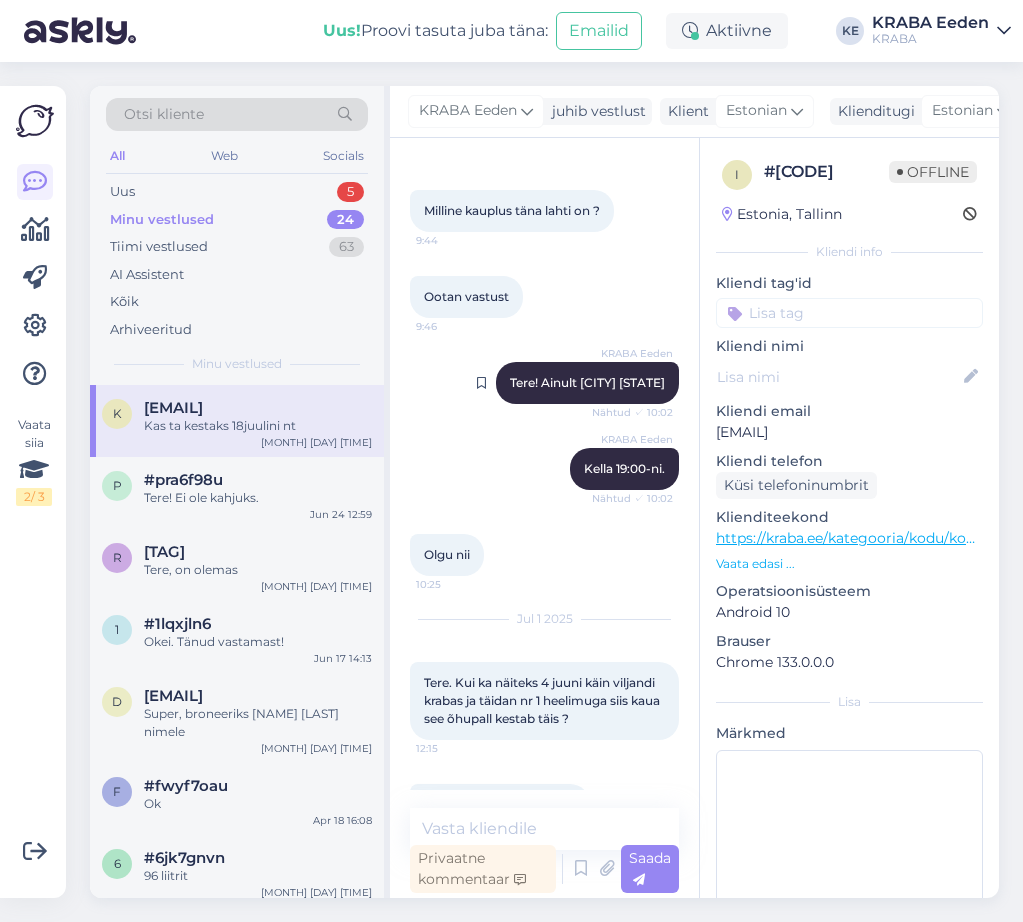 scroll, scrollTop: 254, scrollLeft: 0, axis: vertical 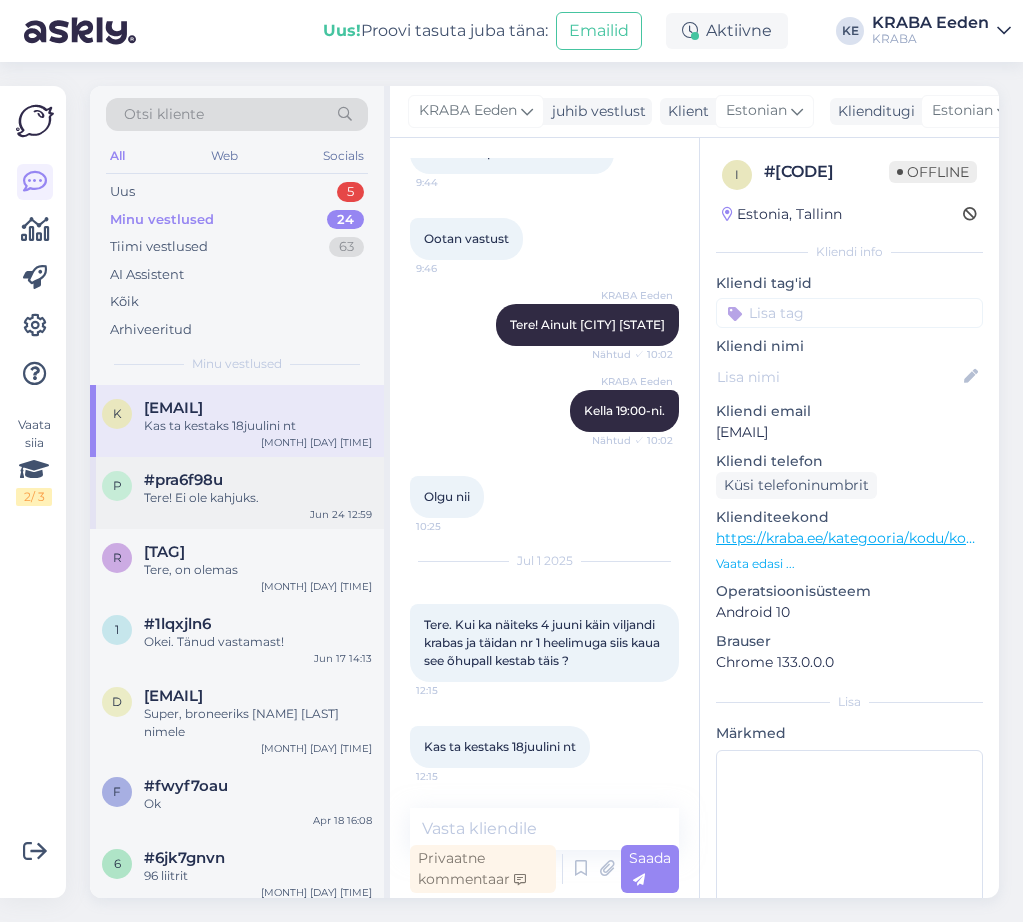 click on "p #pra6f98u Tere!
Ei ole kahjuks. Jun 24 12:59" at bounding box center (237, 493) 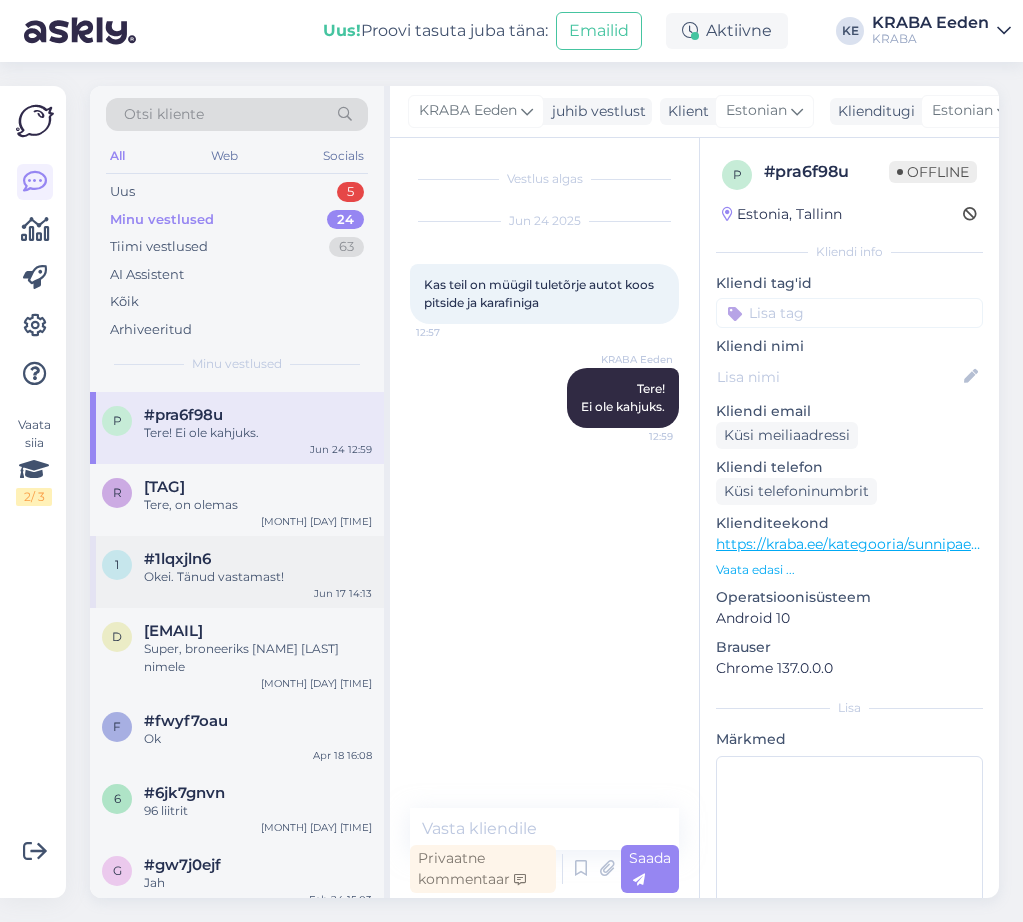 scroll, scrollTop: 100, scrollLeft: 0, axis: vertical 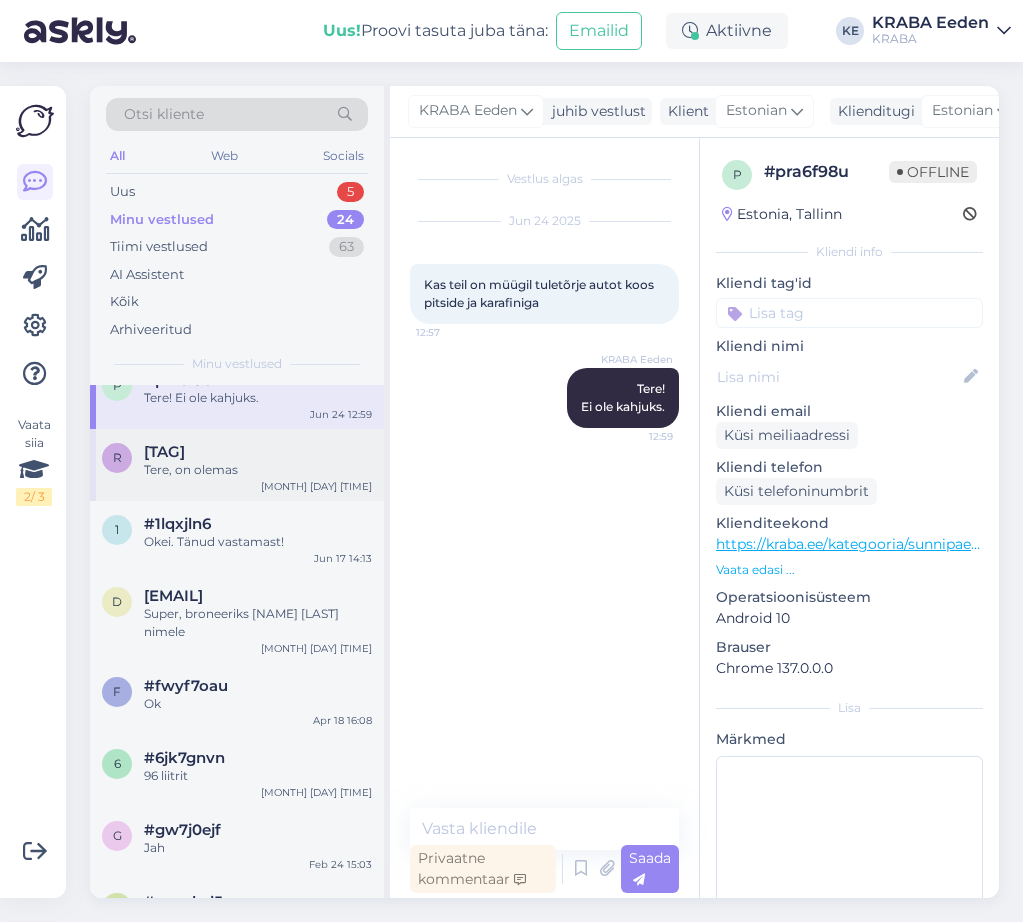 click on "r #[TAG] Tere, on olemas [MONTH] [DAY] [TIME]" at bounding box center (237, 465) 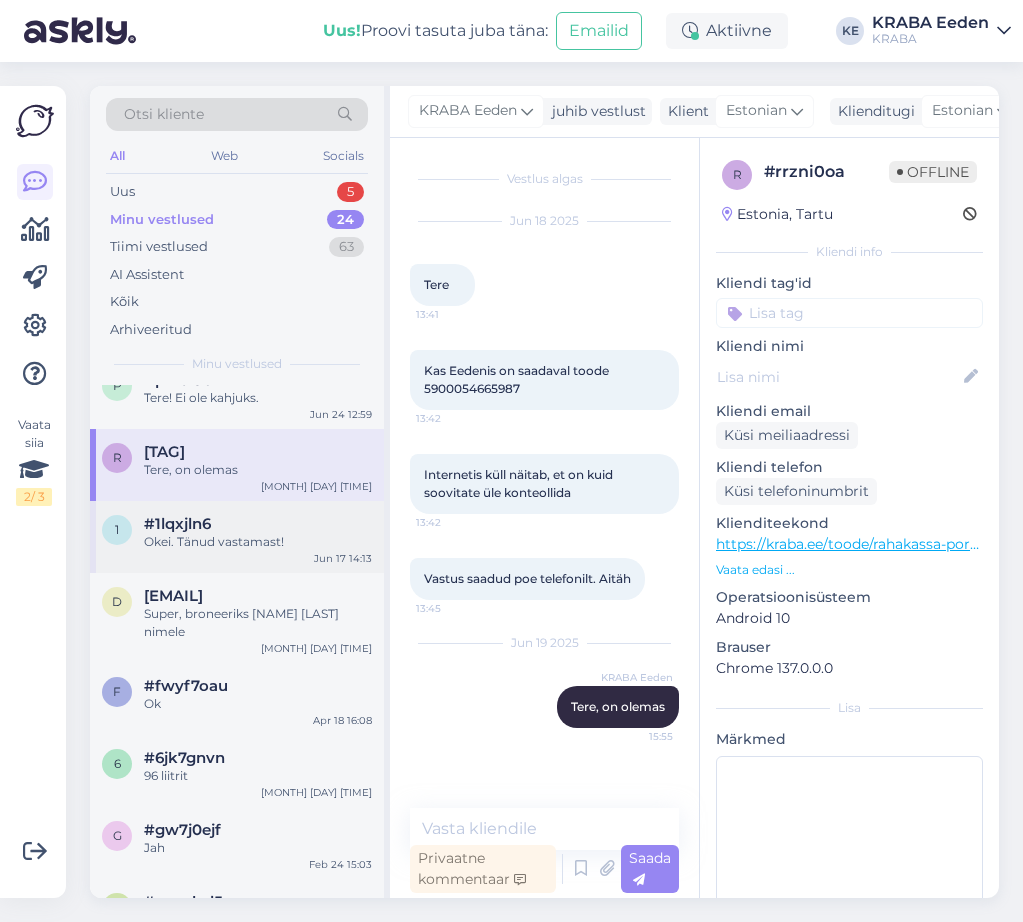 click on "#1lqxjln6" at bounding box center [258, 524] 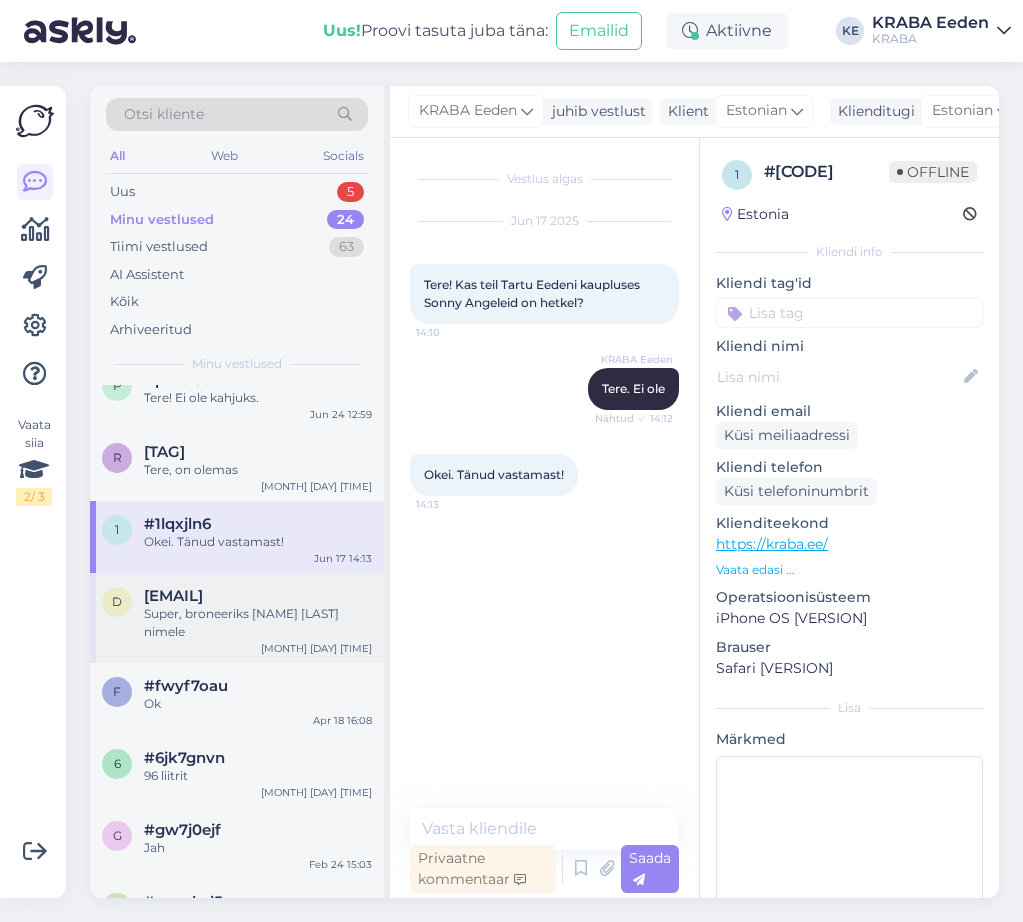 click on "Super, broneeriks [NAME] [LAST] nimele" at bounding box center [258, 623] 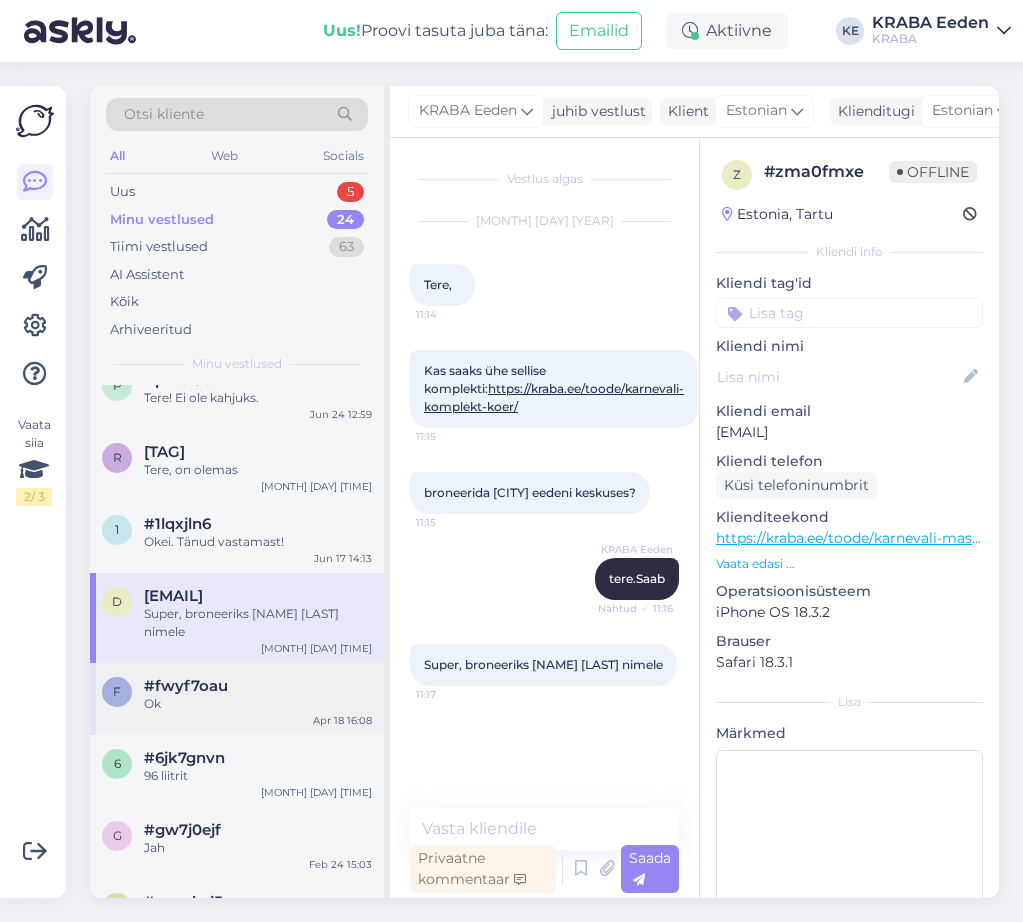 click on "#fwyf7oau" at bounding box center [258, 686] 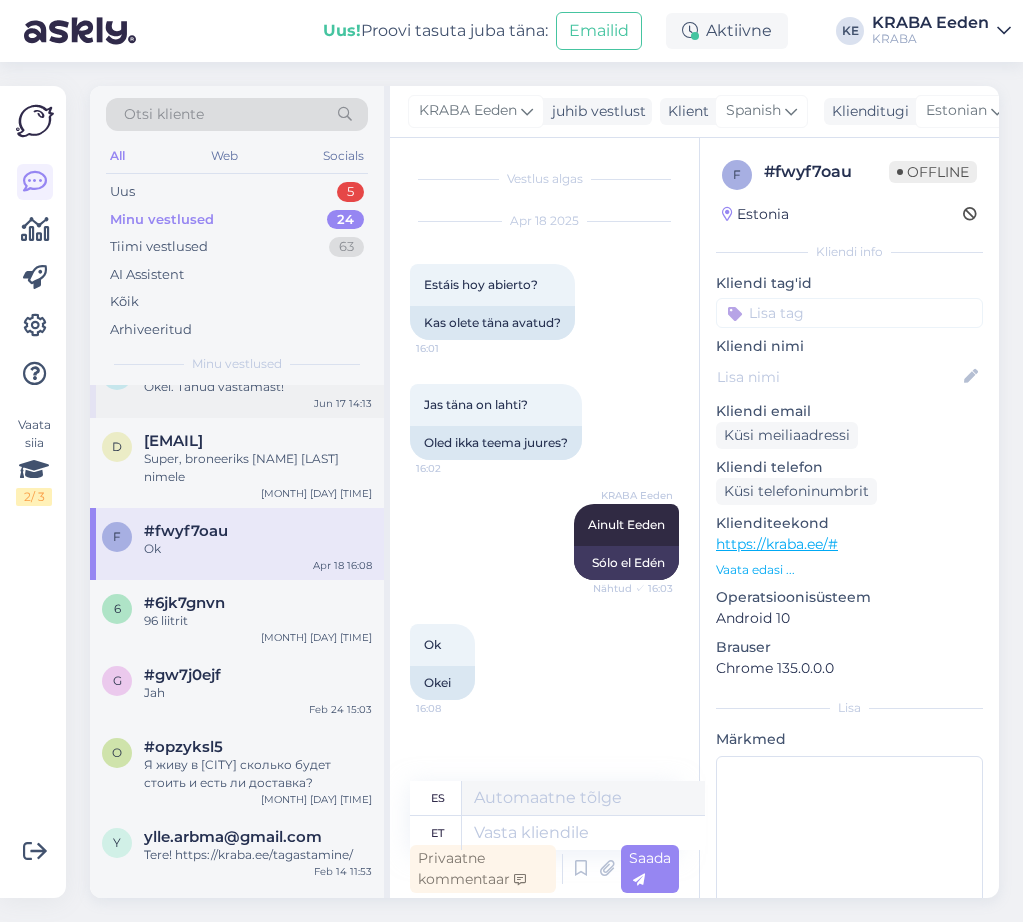 scroll, scrollTop: 300, scrollLeft: 0, axis: vertical 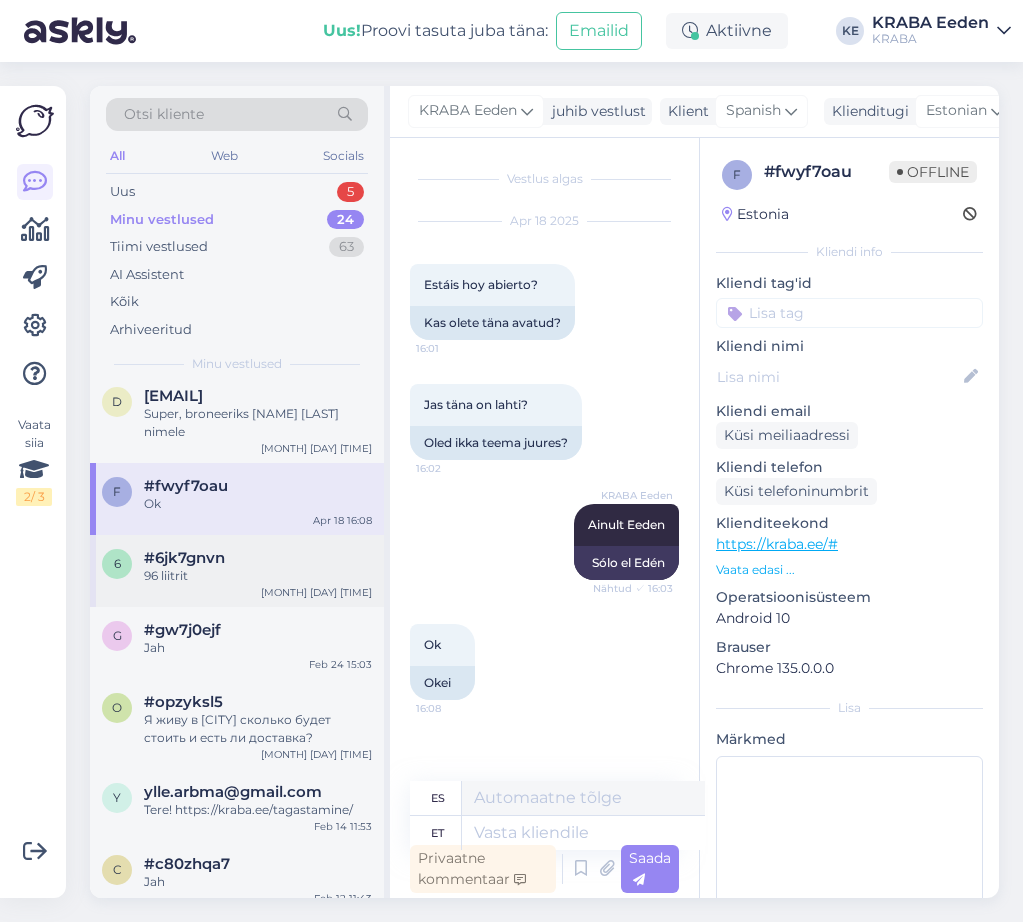 click on "6 #6jk7gnvn 96 liitrit Mar 8 16:28" at bounding box center (237, 571) 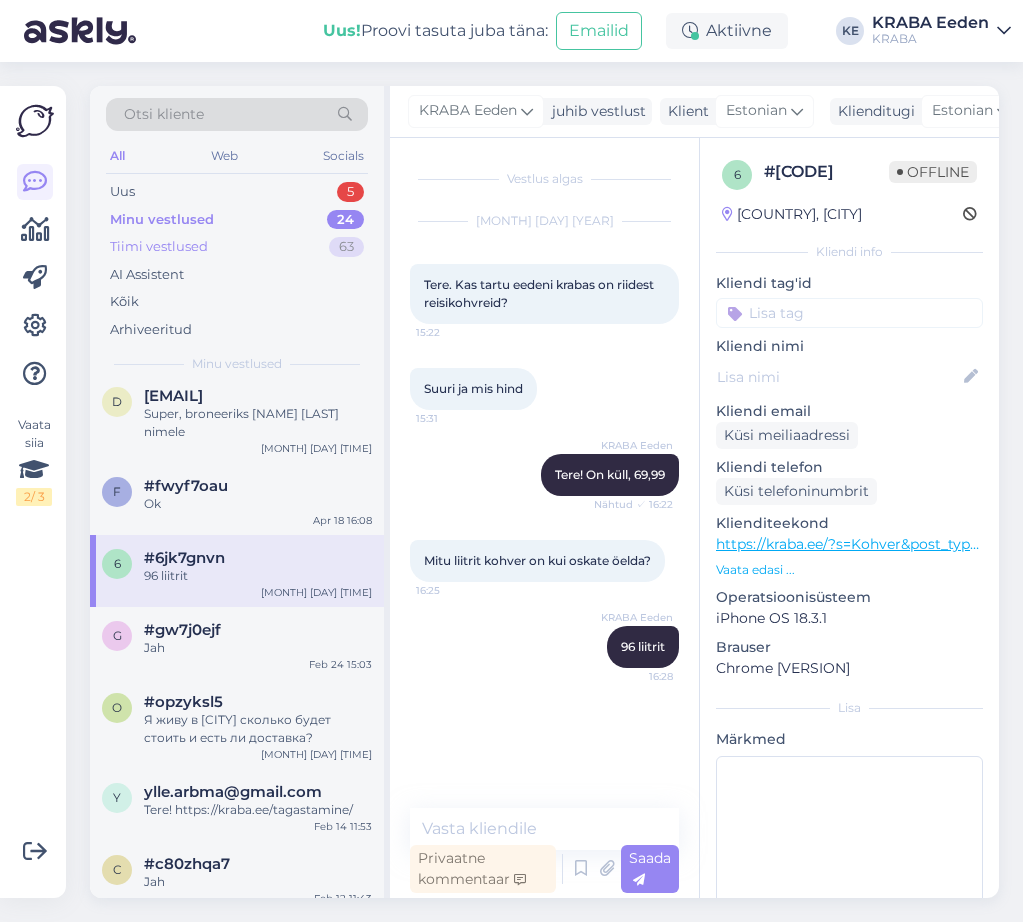 click on "Tiimi vestlused 63" at bounding box center (237, 247) 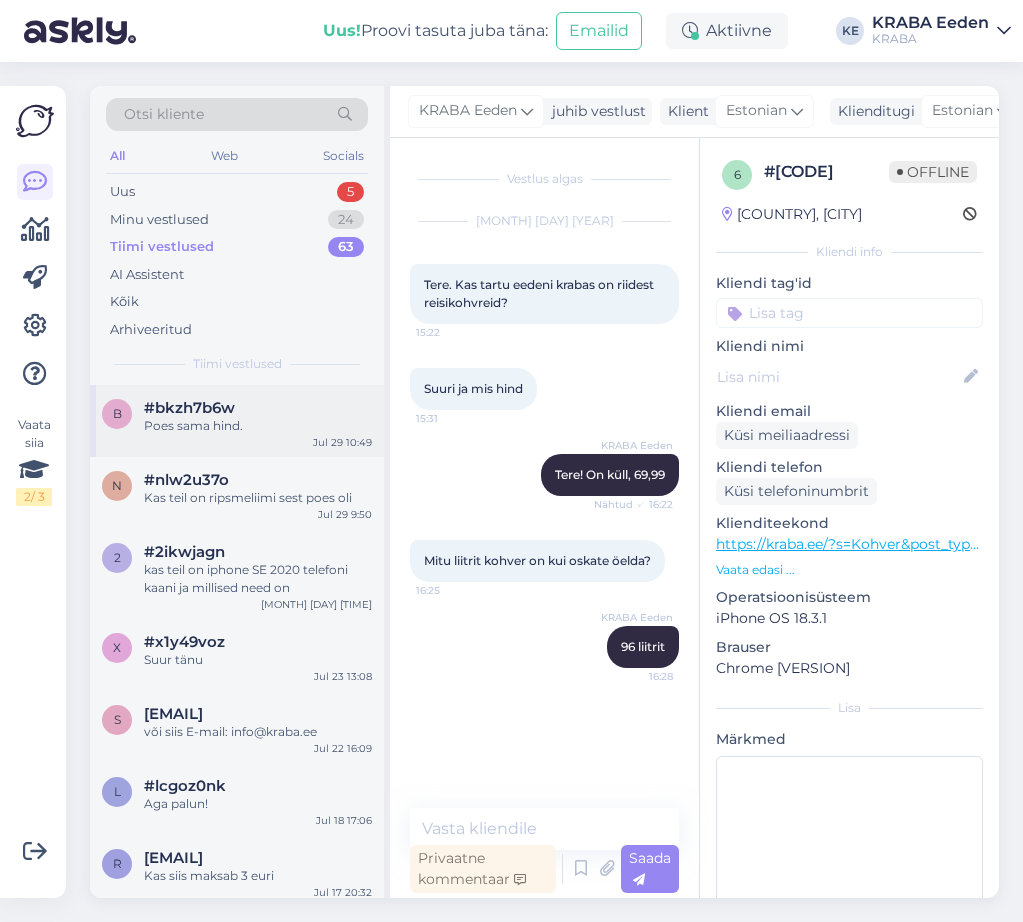 click on "Poes sama hind." at bounding box center [258, 426] 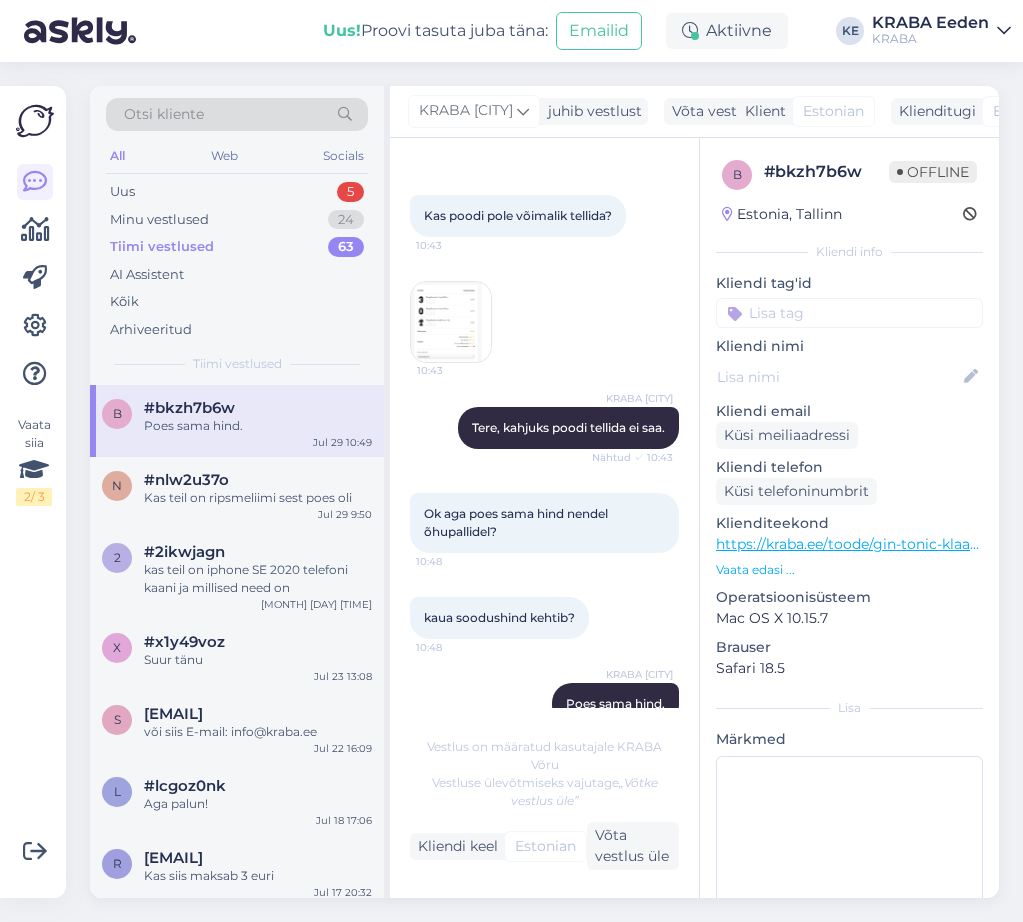 scroll, scrollTop: 100, scrollLeft: 0, axis: vertical 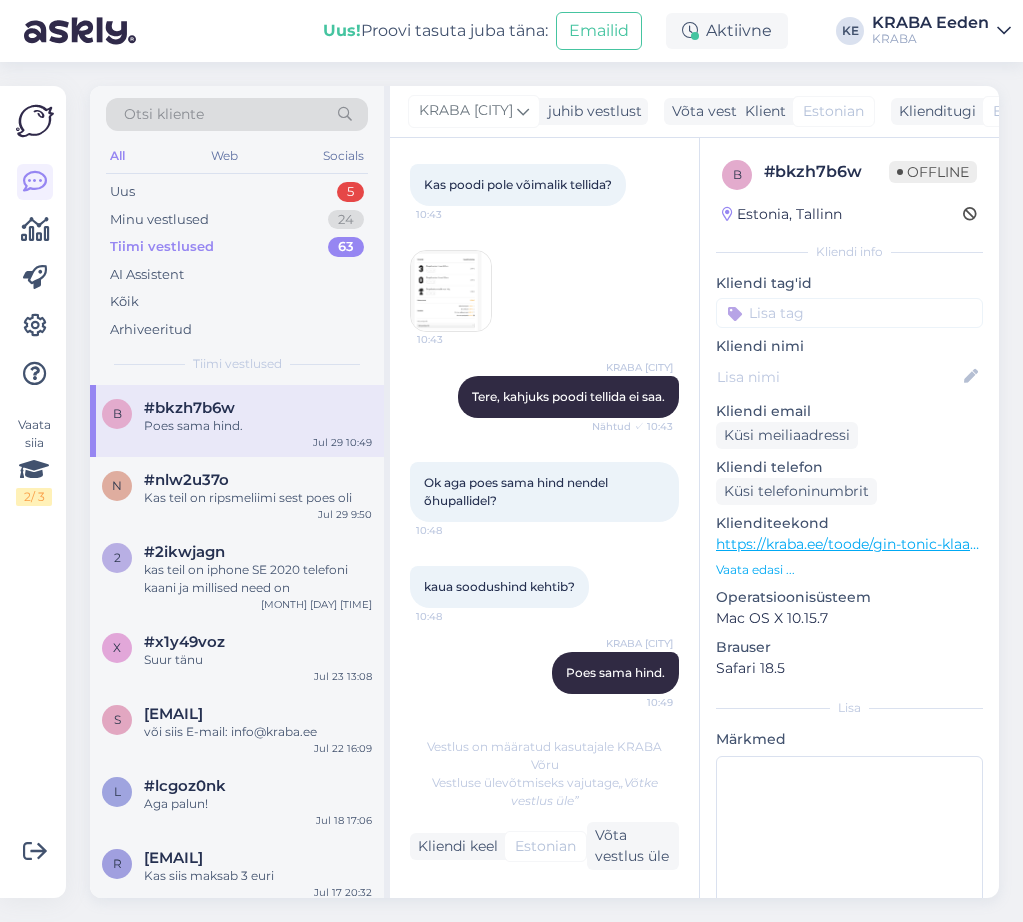 click at bounding box center (451, 291) 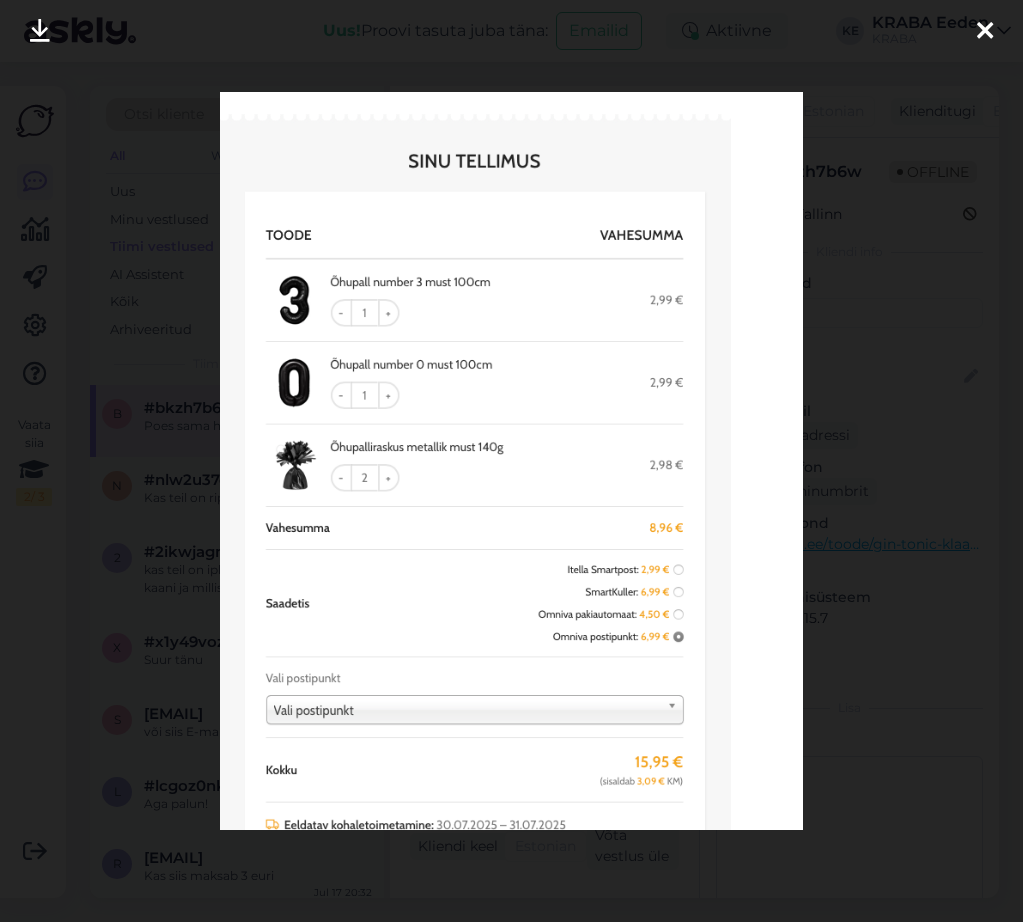 click at bounding box center (985, 32) 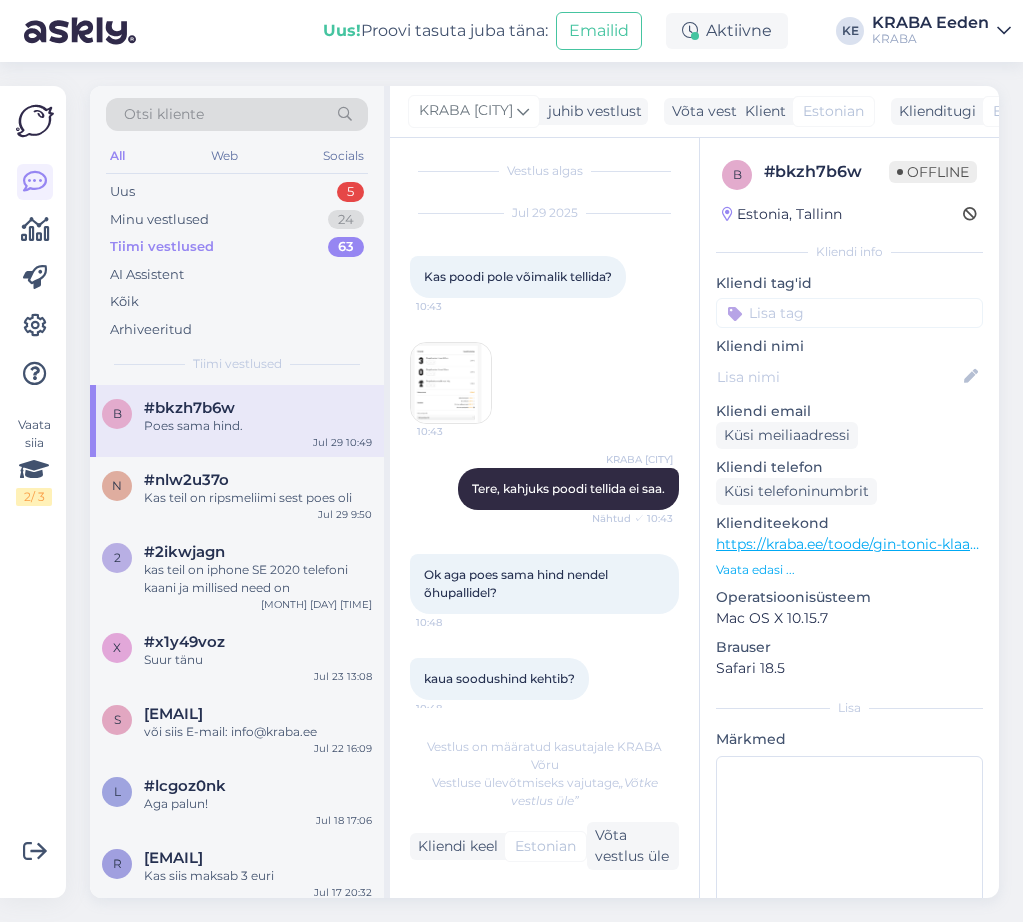 scroll, scrollTop: 108, scrollLeft: 0, axis: vertical 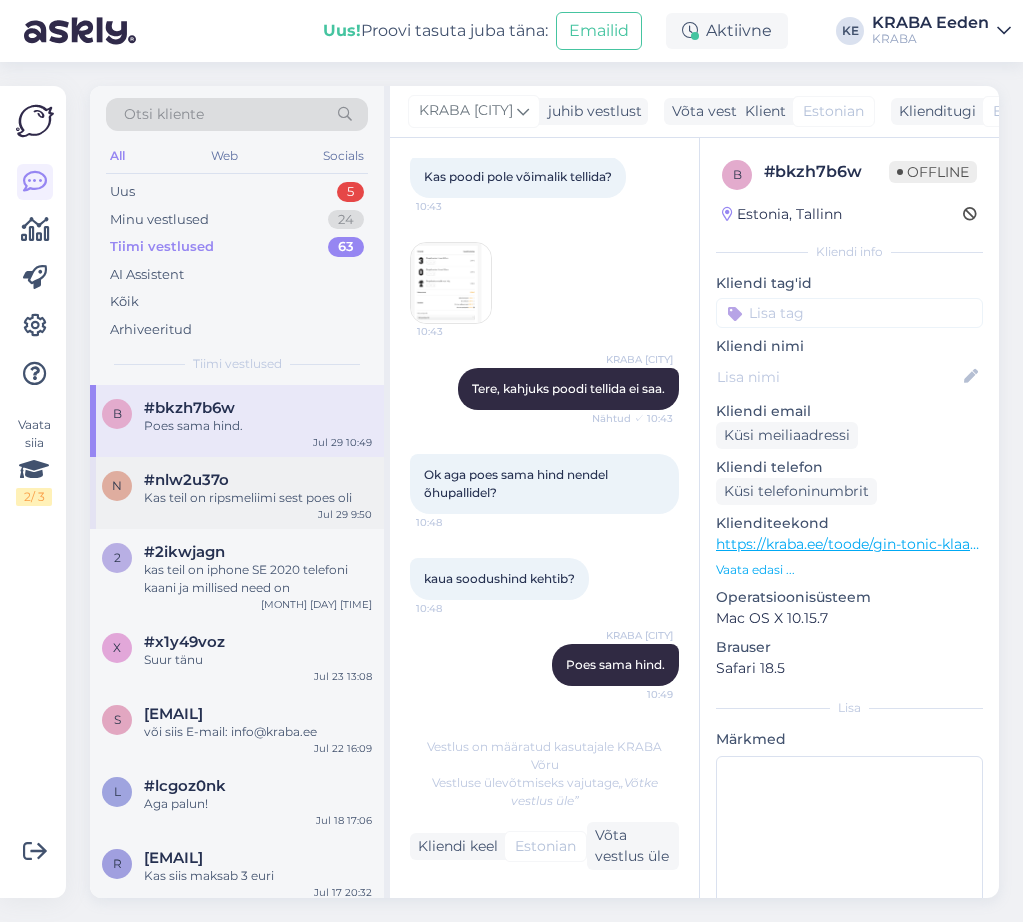 click on "#nlw2u37o" at bounding box center [258, 480] 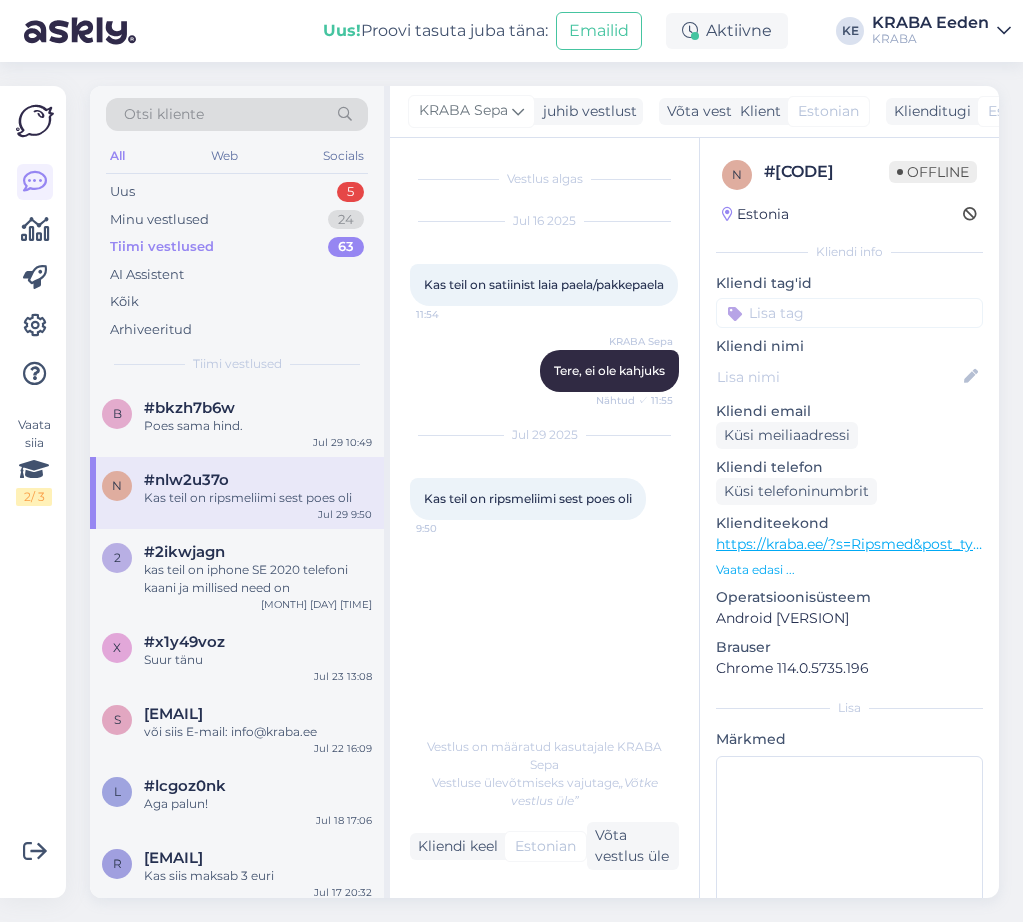 scroll, scrollTop: 0, scrollLeft: 0, axis: both 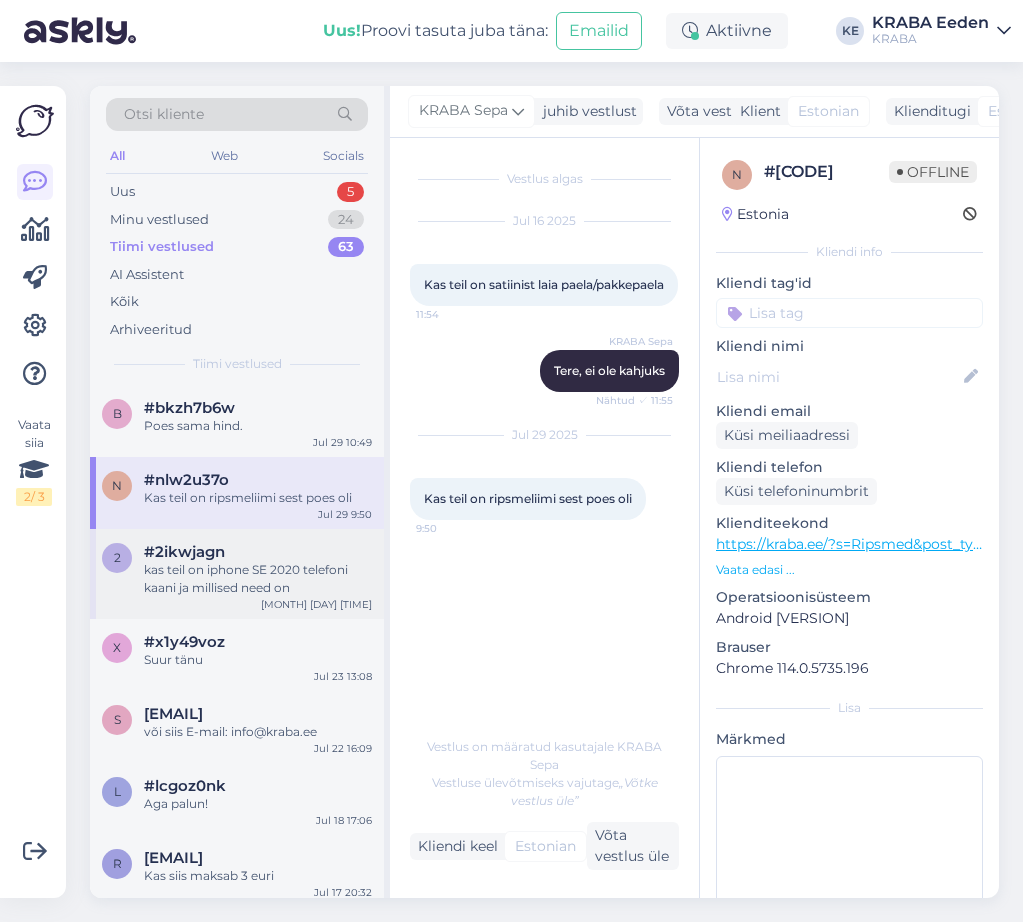 click on "kas teil on iphone SE 2020 telefoni kaani ja millised need on" at bounding box center [258, 579] 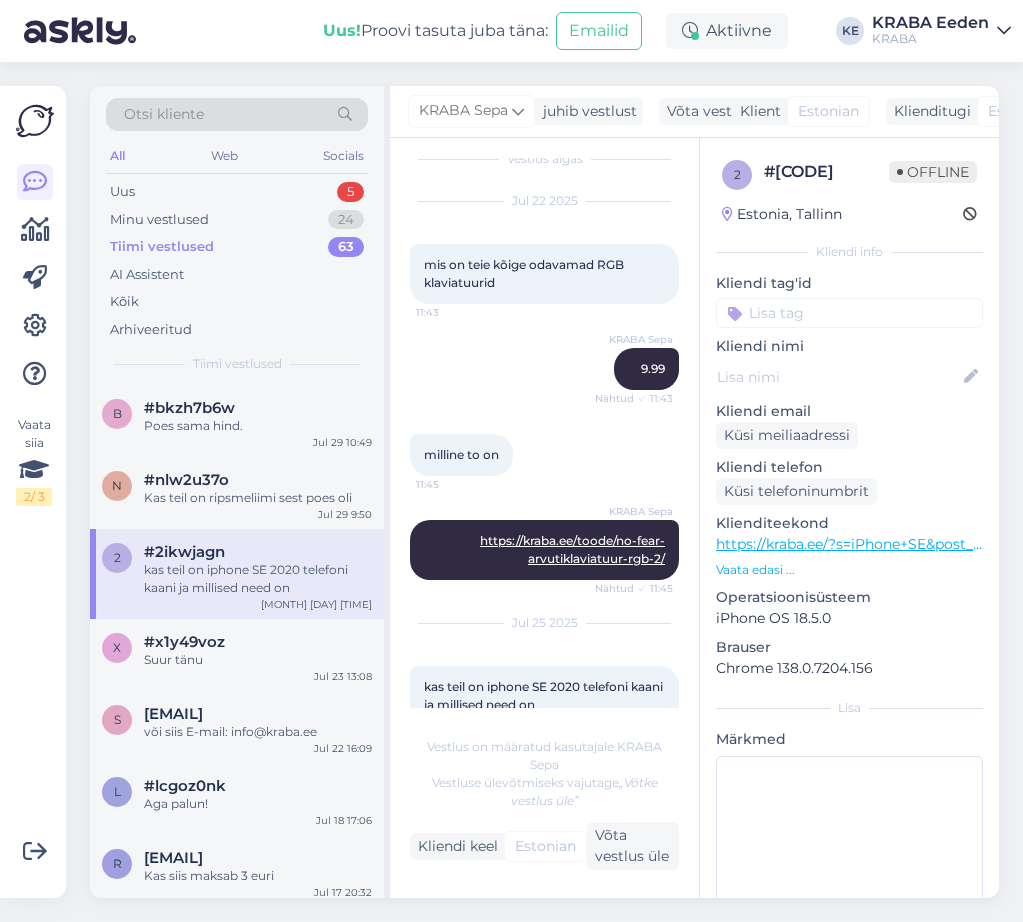 scroll, scrollTop: 0, scrollLeft: 0, axis: both 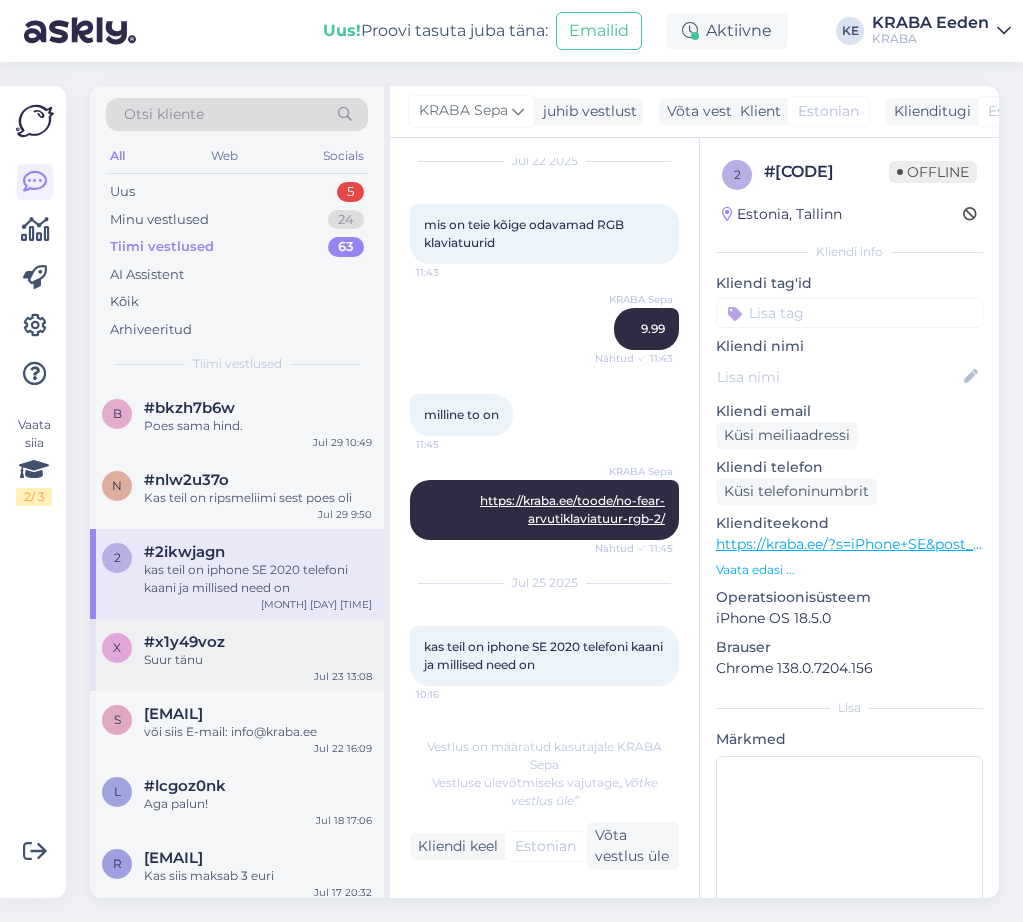 click on "Suur tänu" at bounding box center (258, 660) 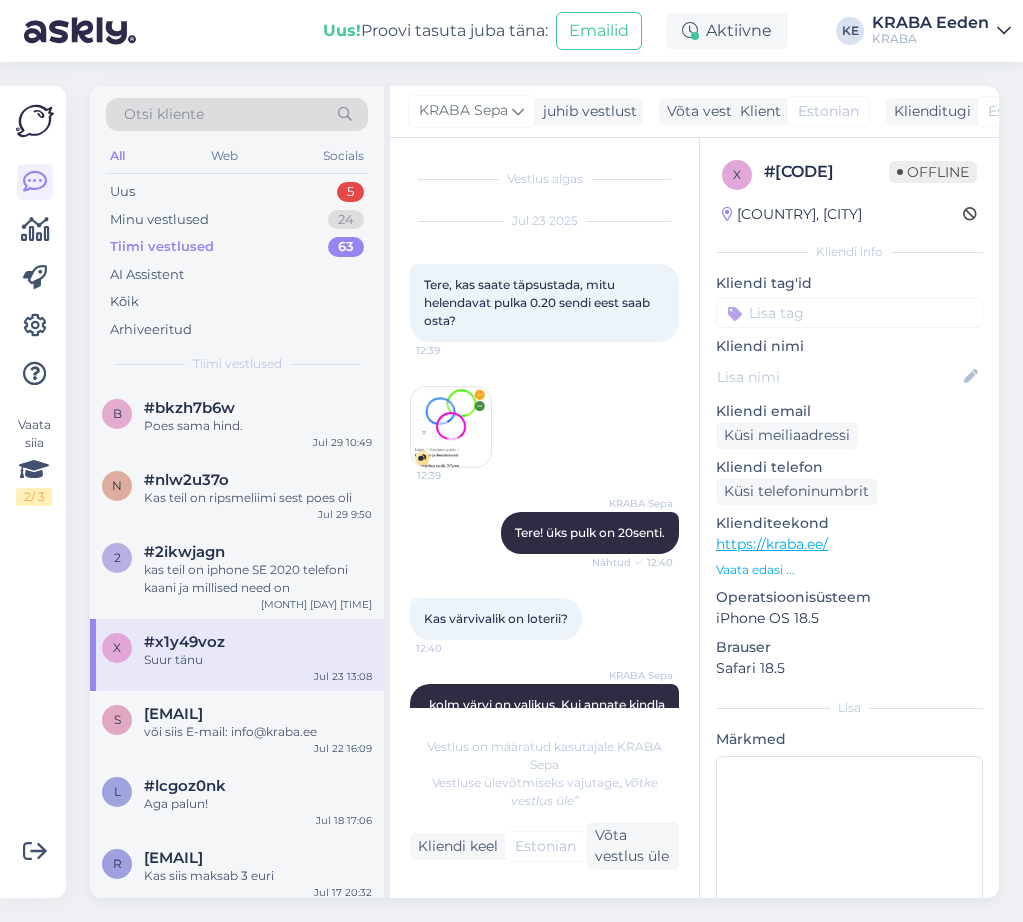 scroll, scrollTop: 100, scrollLeft: 0, axis: vertical 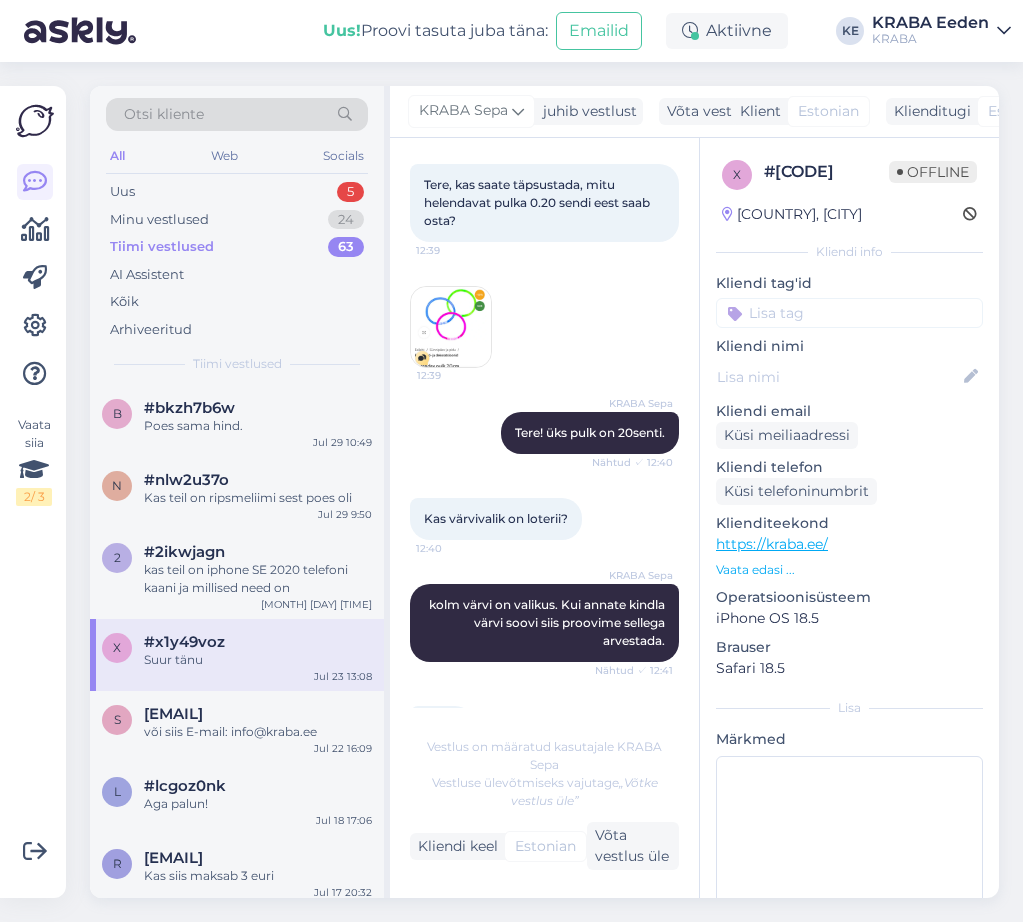 click at bounding box center (451, 327) 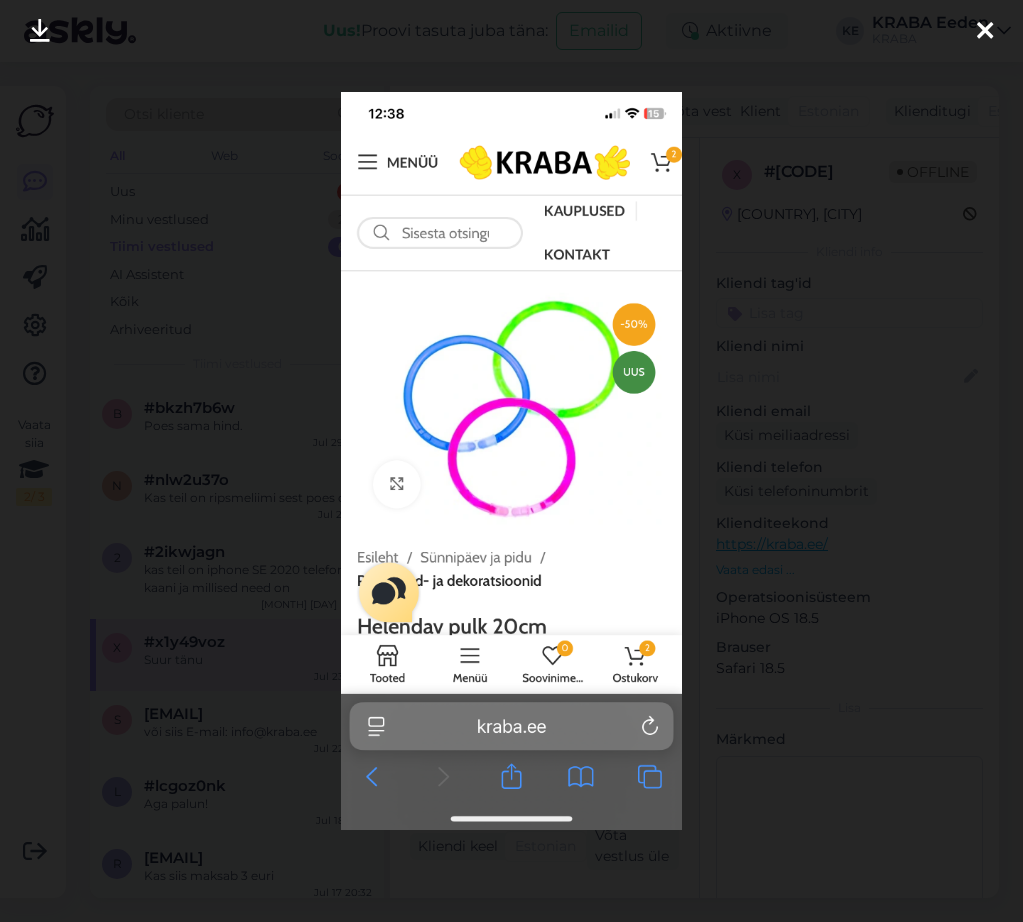 click at bounding box center [985, 31] 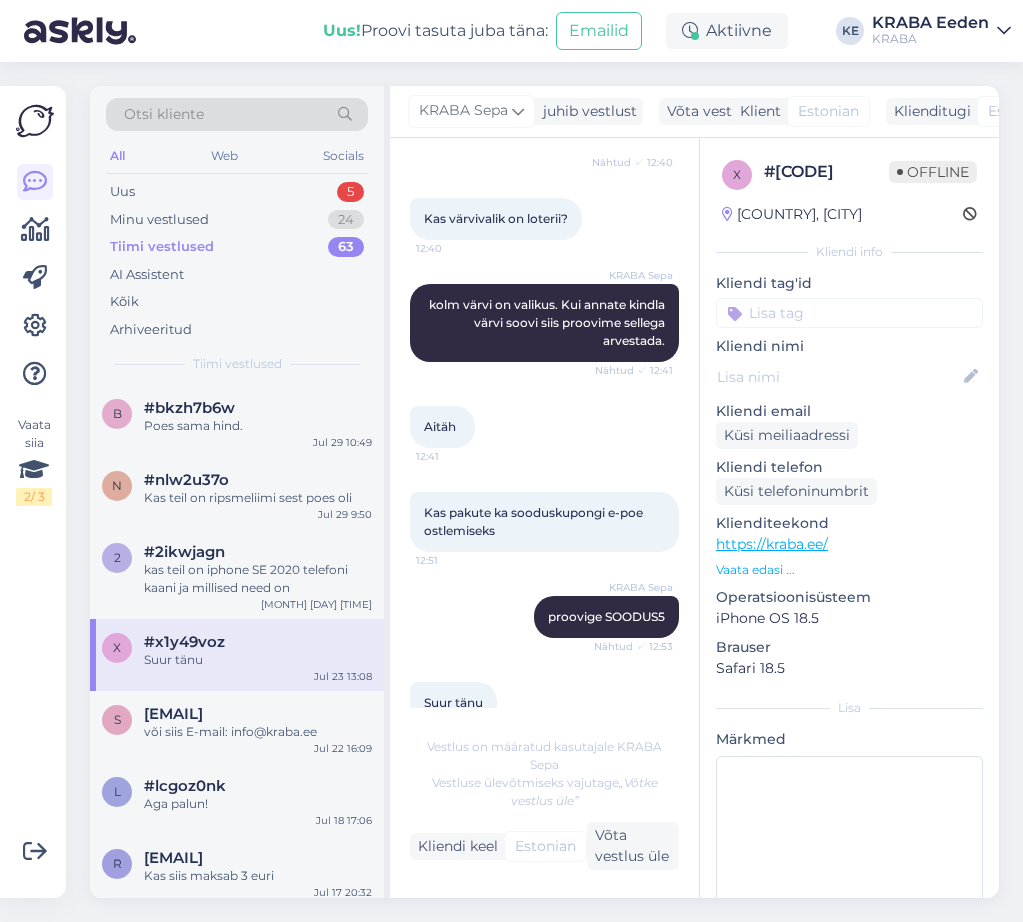 scroll, scrollTop: 438, scrollLeft: 0, axis: vertical 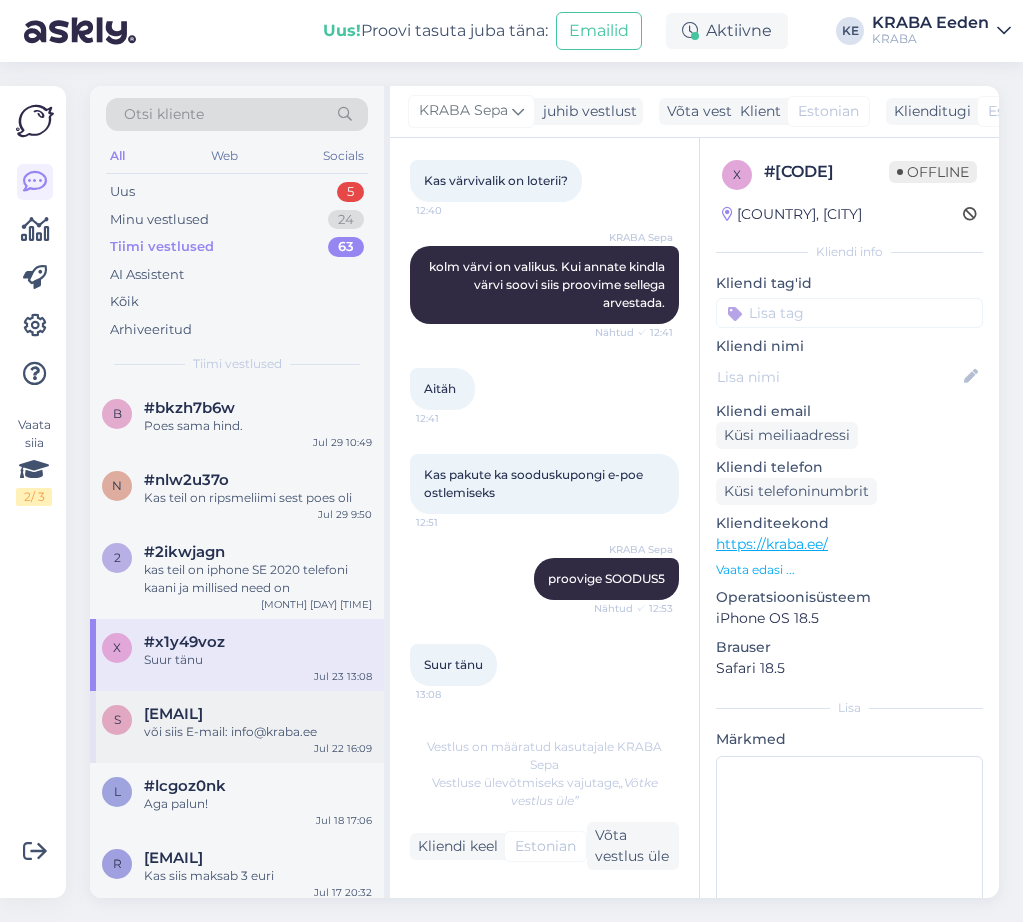 click on "[EMAIL]" at bounding box center [173, 714] 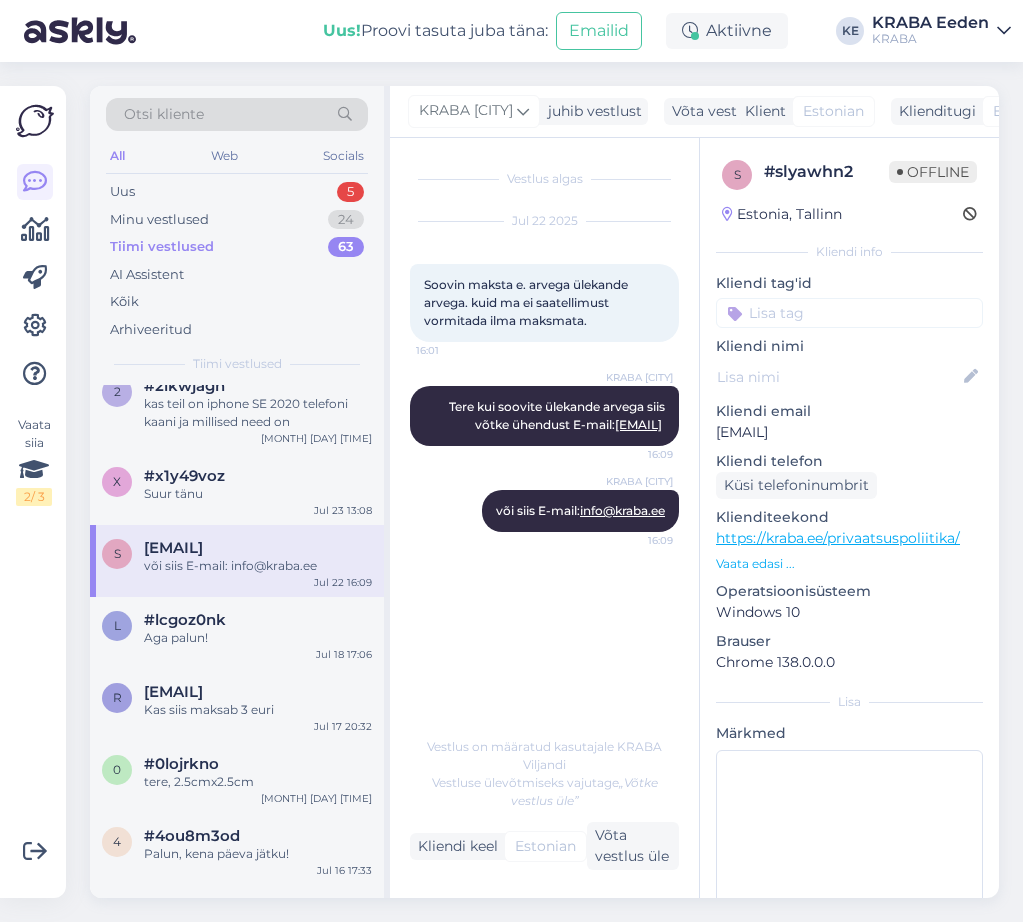 scroll, scrollTop: 200, scrollLeft: 0, axis: vertical 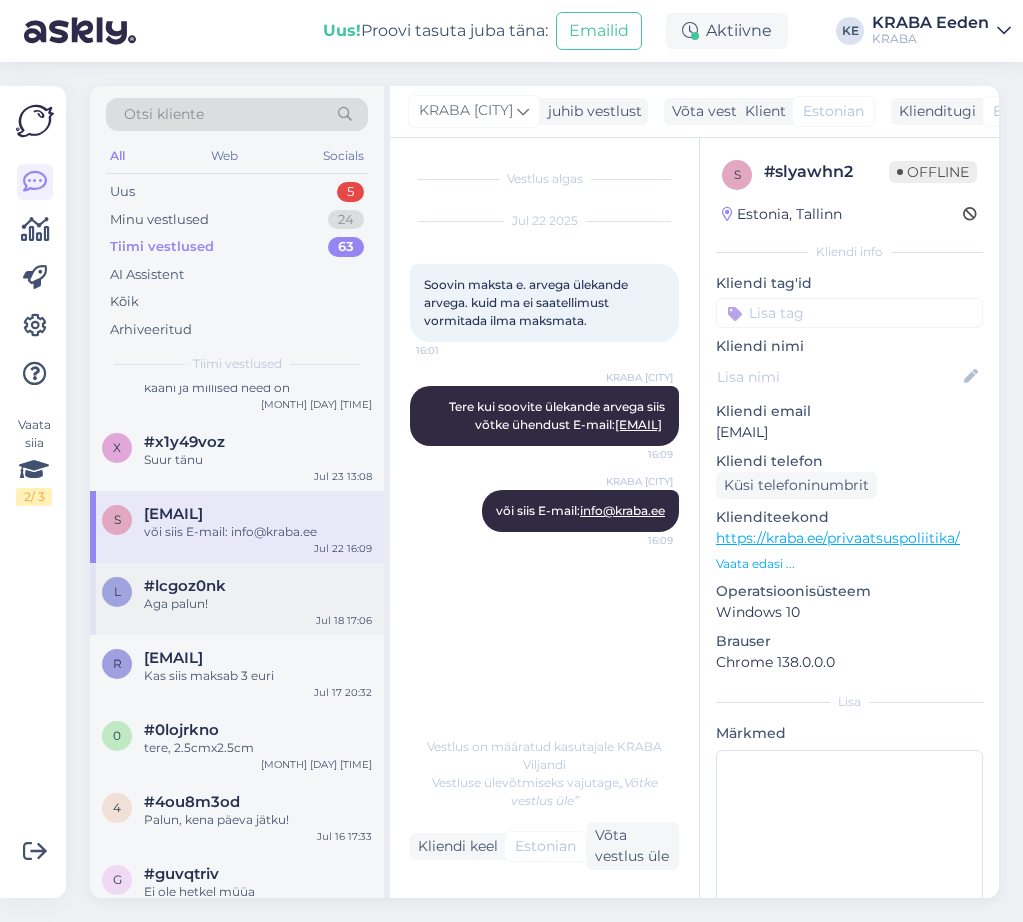 click on "#lcgoz0nk" at bounding box center [258, 586] 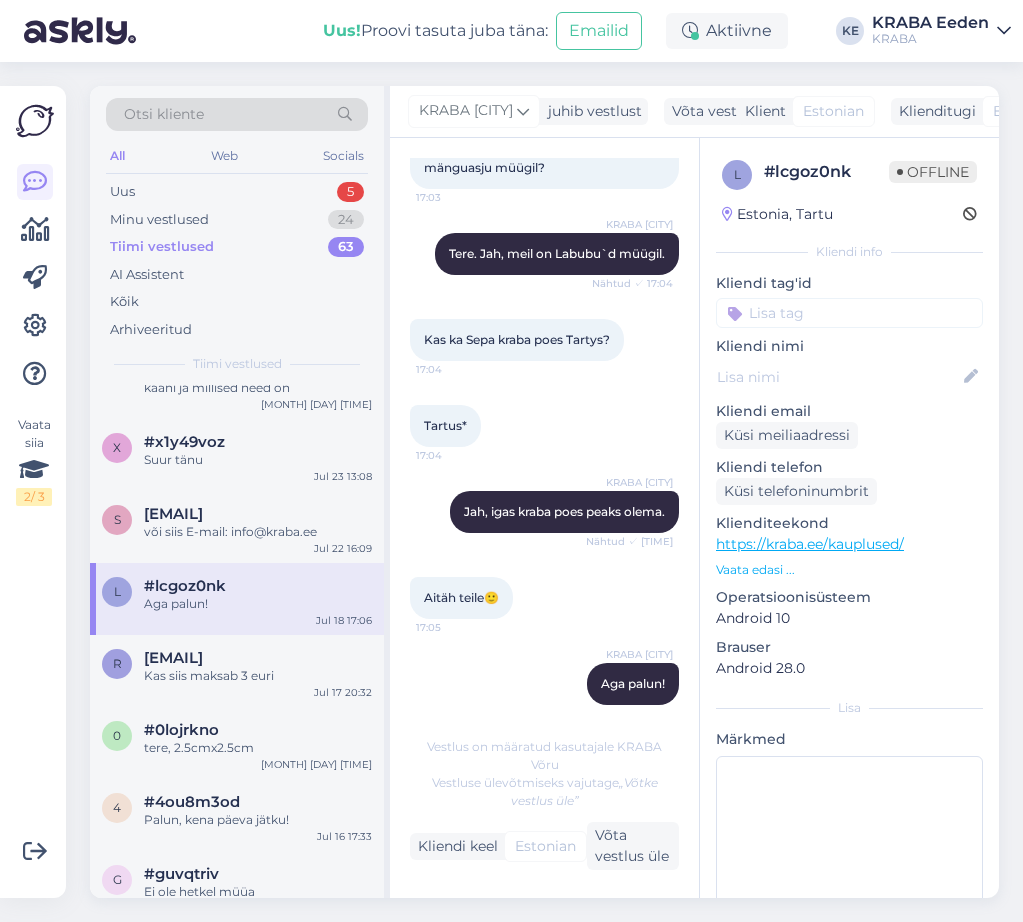 scroll, scrollTop: 240, scrollLeft: 0, axis: vertical 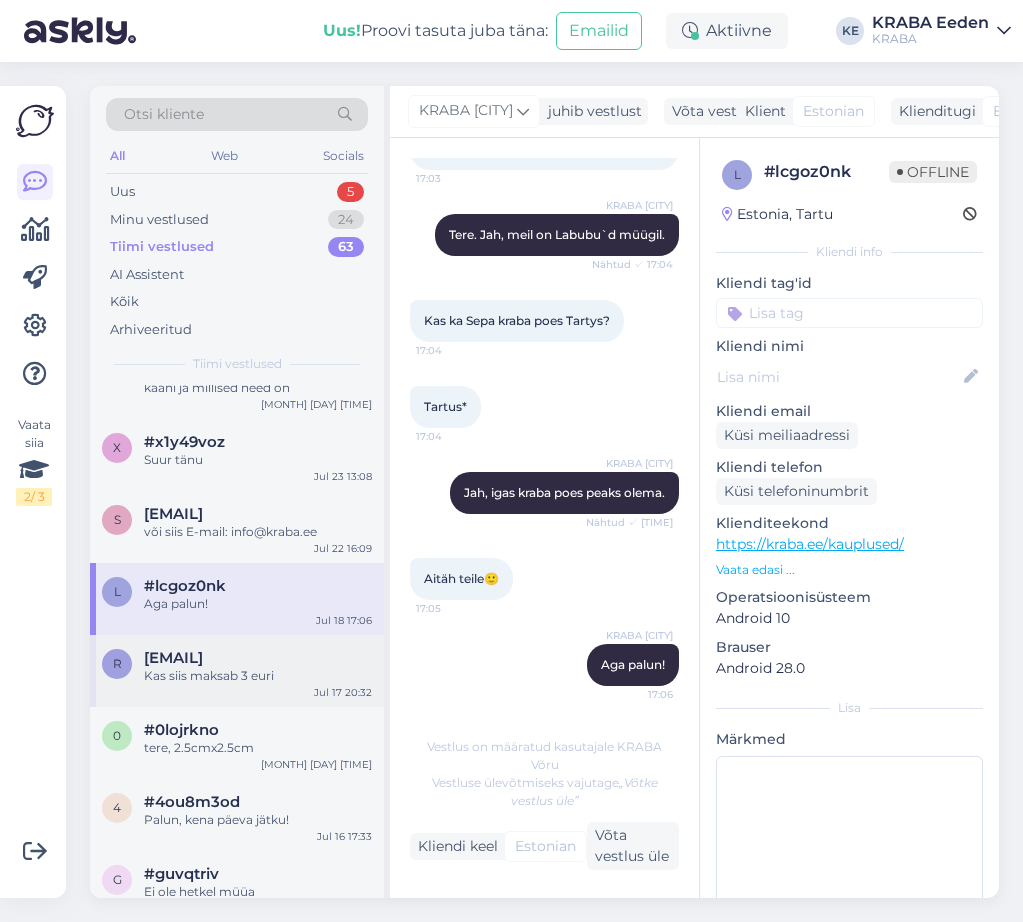 click on "[EMAIL] Kas siis maksab 3 euri [DATE]" at bounding box center [237, 671] 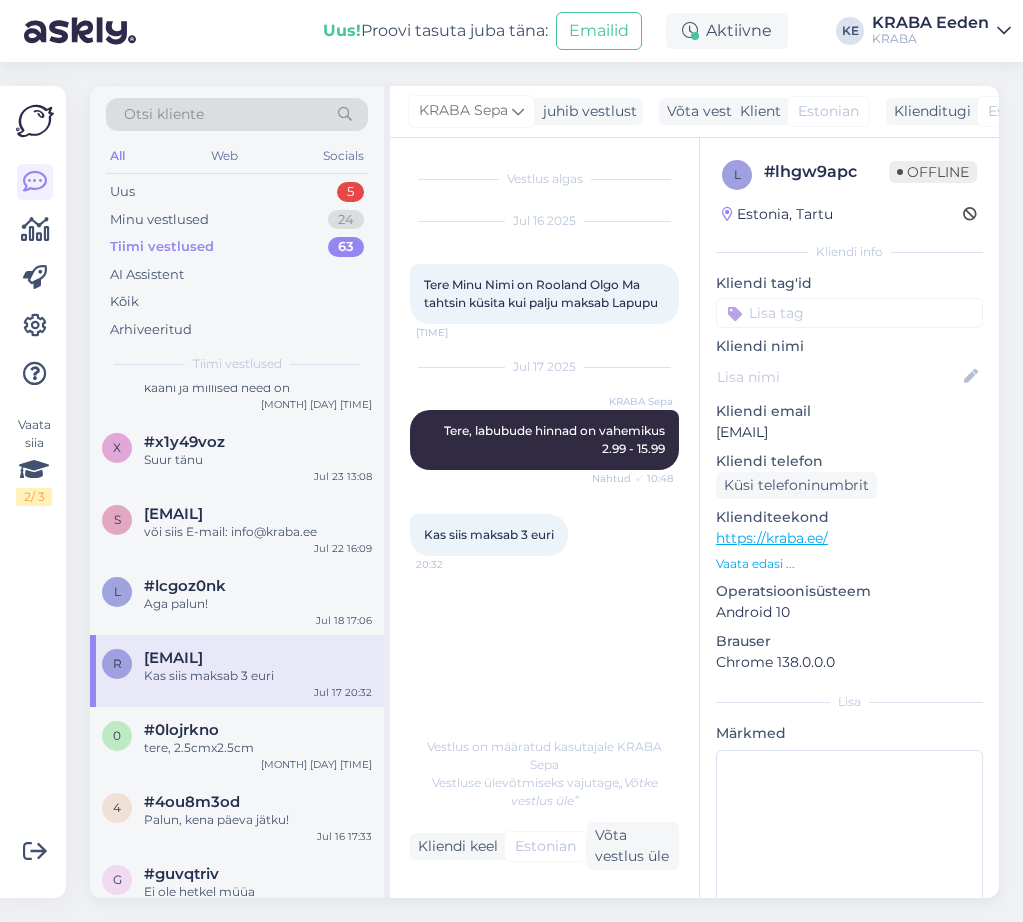 scroll, scrollTop: 0, scrollLeft: 0, axis: both 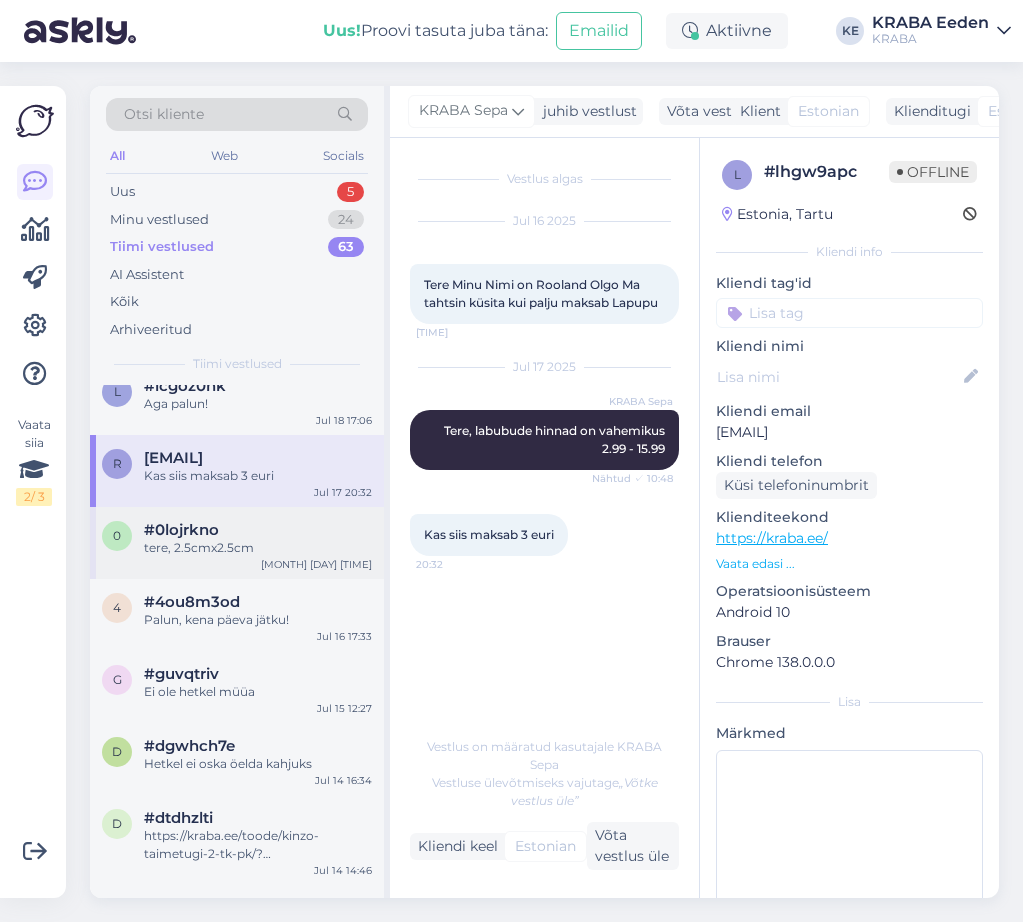 click on "0 #0lojrkno tere, 2.5cmx2.5cm Jul 17 10:45" at bounding box center (237, 543) 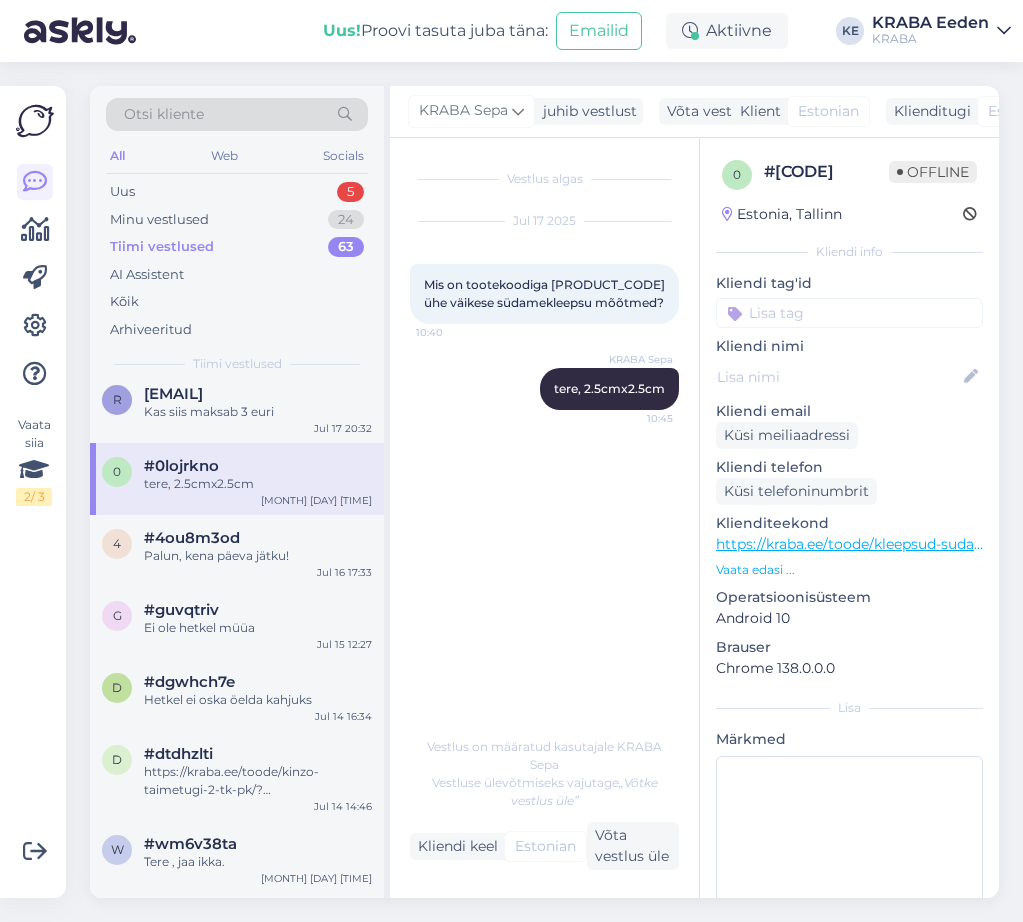 scroll, scrollTop: 500, scrollLeft: 0, axis: vertical 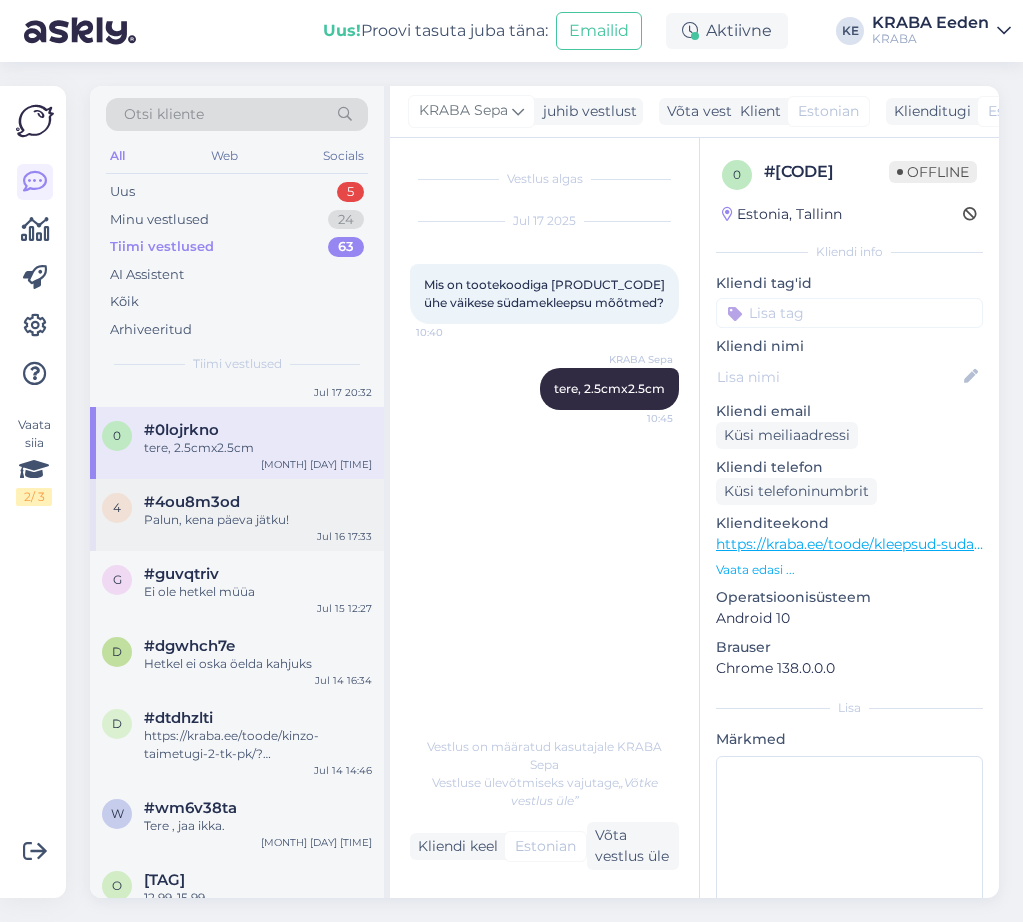 click on "4 #4ou8m3od Palun, kena päeva jätku! Jul 16 17:33" at bounding box center [237, 515] 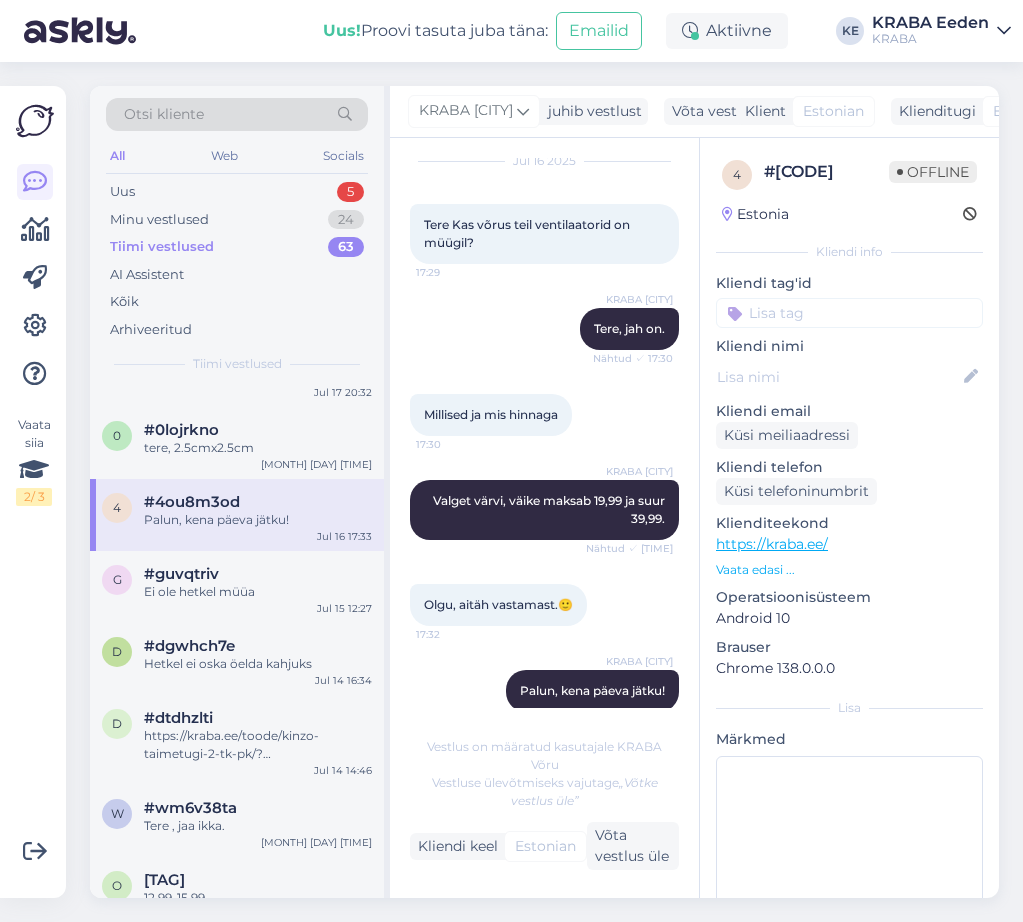 scroll, scrollTop: 86, scrollLeft: 0, axis: vertical 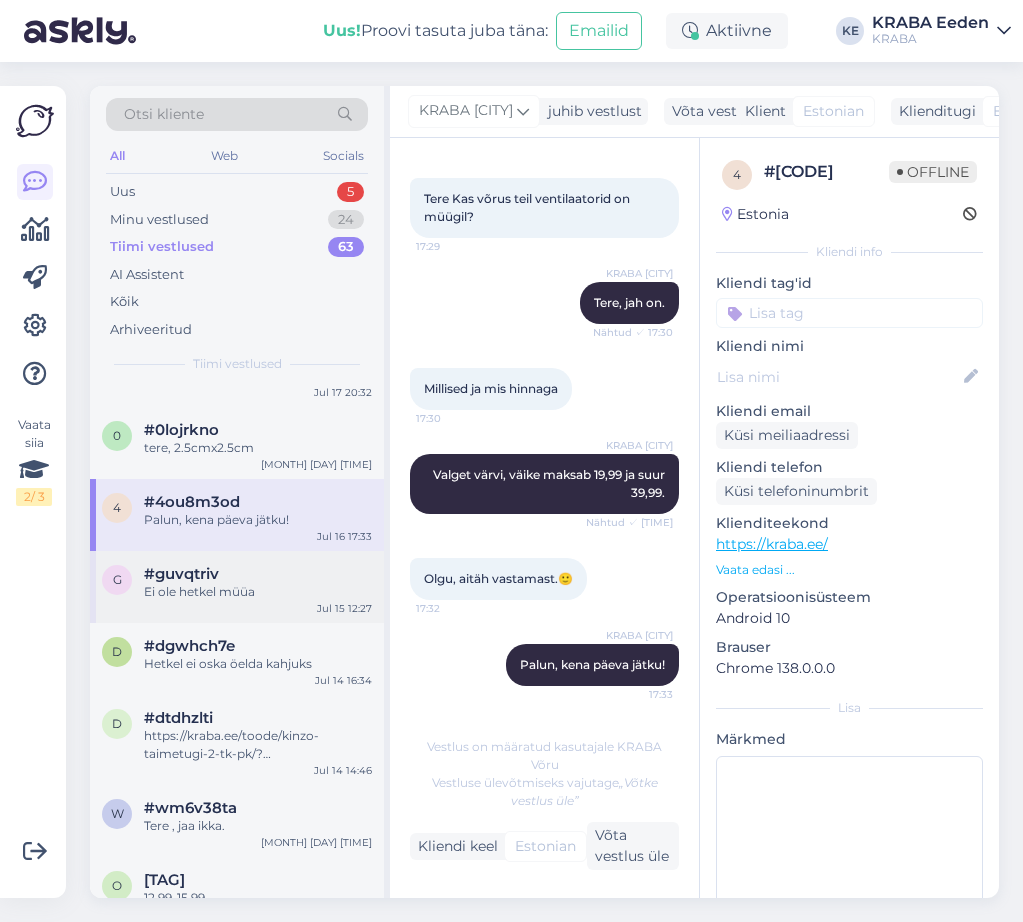 click on "Ei ole hetkel müüa" at bounding box center (258, 592) 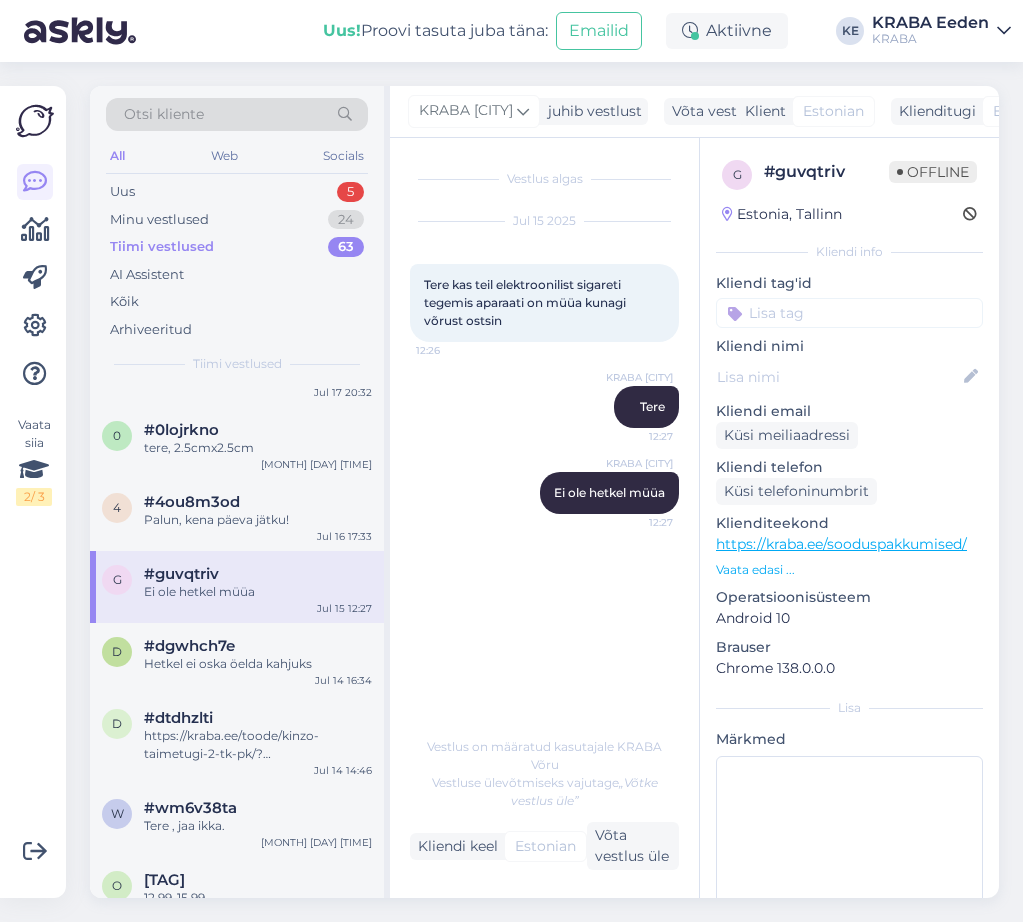 scroll, scrollTop: 600, scrollLeft: 0, axis: vertical 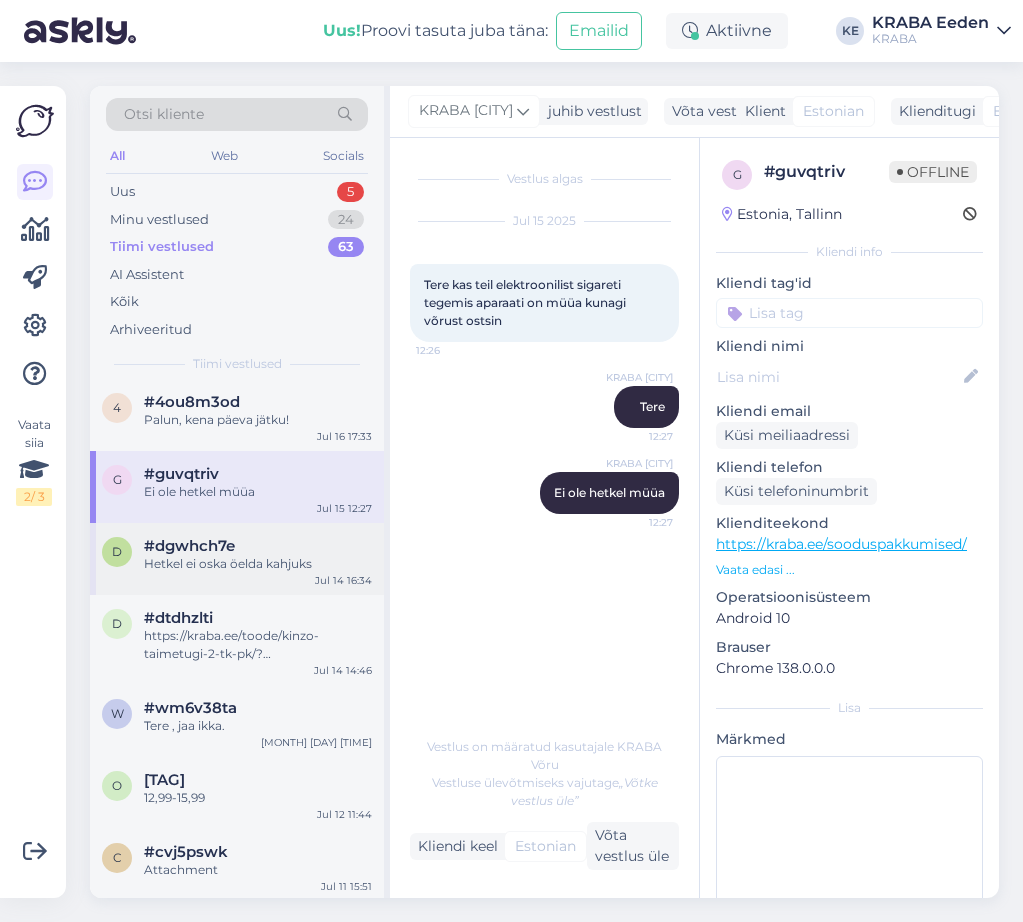 click on "d #[TAG] Hetkel ei oska öelda kahjuks [MONTH] [DAY] [TIME]" at bounding box center (237, 559) 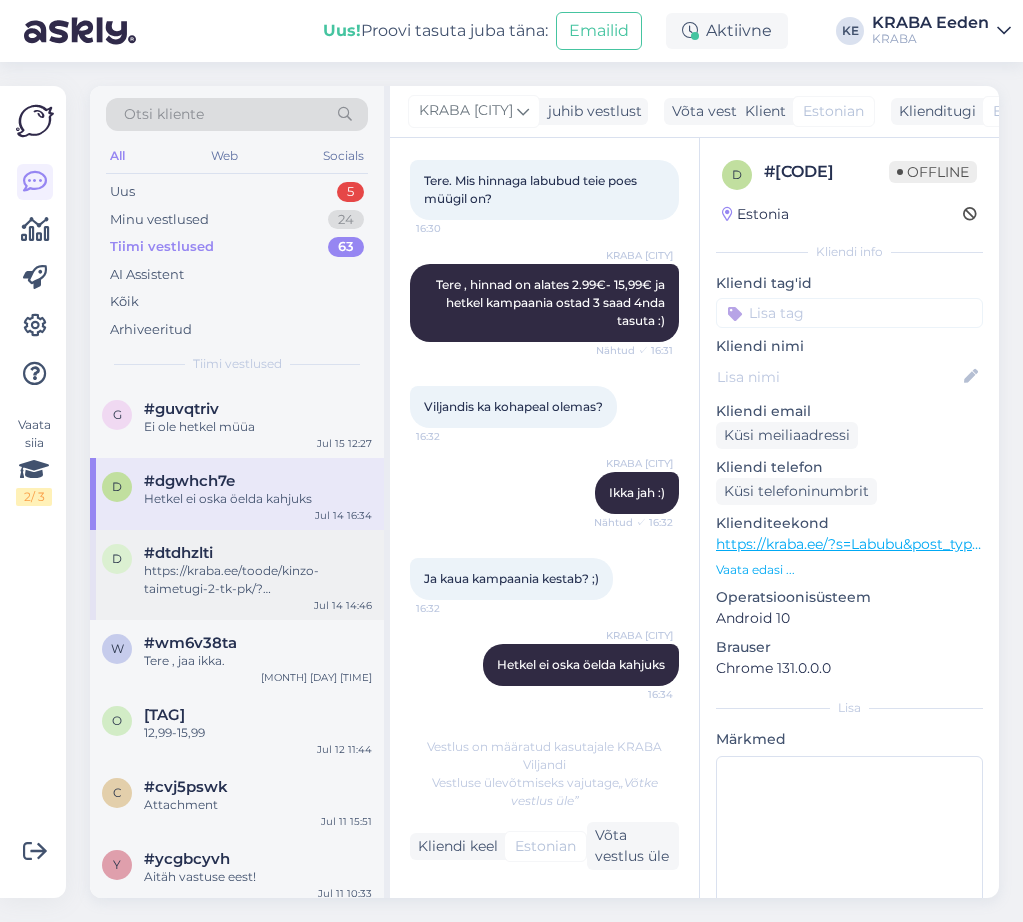 scroll, scrollTop: 700, scrollLeft: 0, axis: vertical 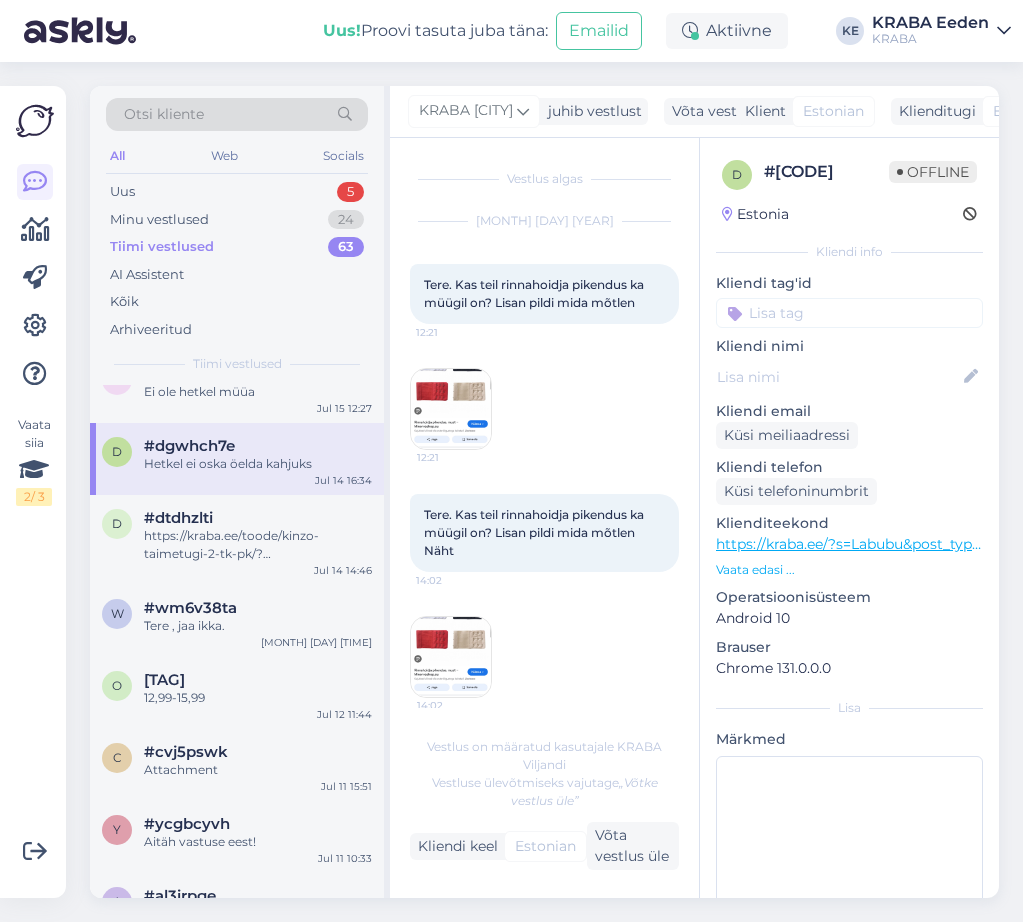 click at bounding box center [451, 409] 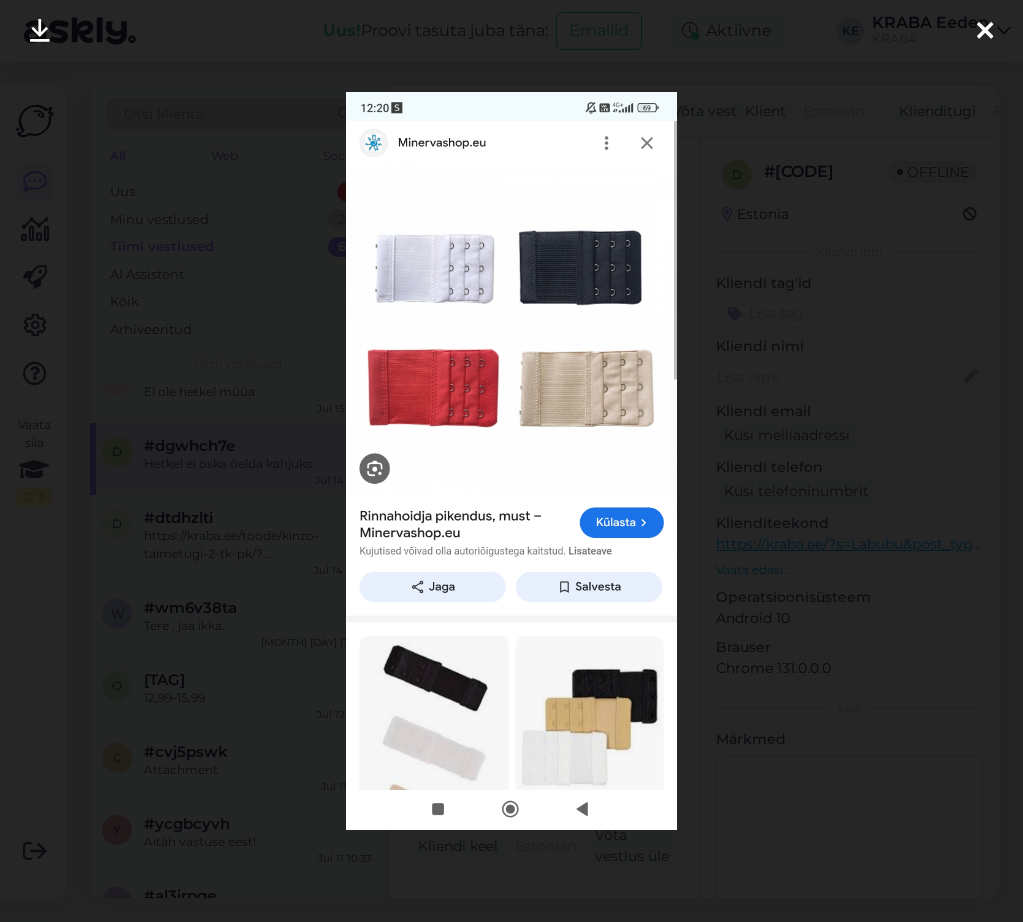 click at bounding box center [985, 32] 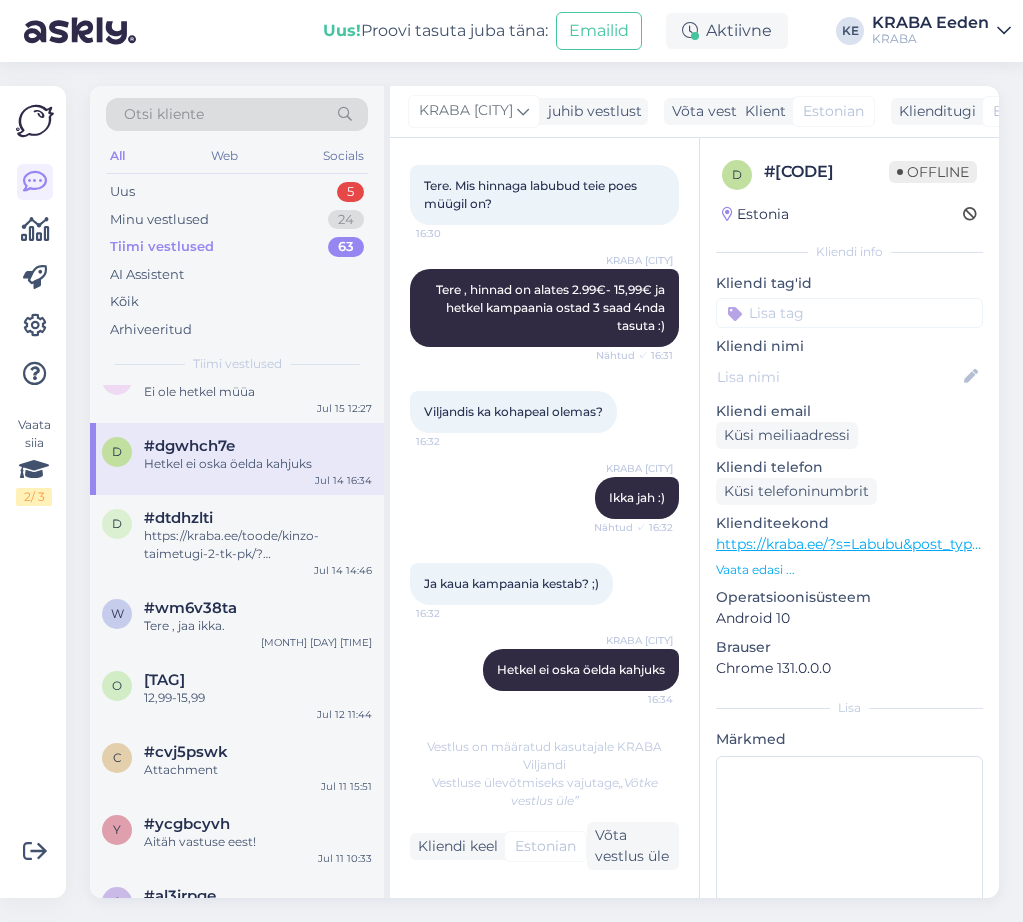scroll, scrollTop: 624, scrollLeft: 0, axis: vertical 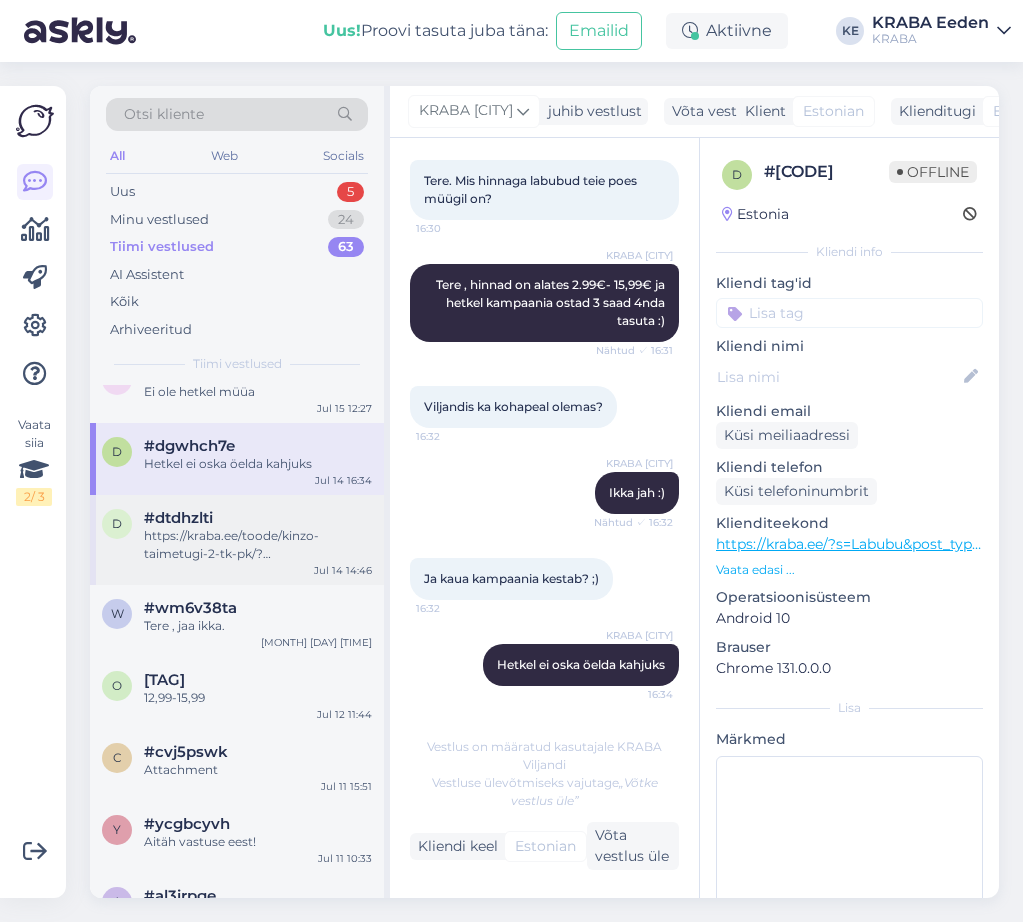 click on "https://kraba.ee/toode/kinzo-taimetugi-2-tk-pk/?fbclid=IwZXh0bgNhZW0BMABhZGlkAAAGH3CPaO8BHk5mK1uwZrkMeY3BWMBSfi-5sMX-IHTuwu8soBOof4ctat_CtCp4bdf1bJFh_aem_6aXxsCdwwNHGkLwhZuaHjA&utm_medium=paid&utm_source=fb&utm_id=6724044024135&utm_content=6724044023935&utm_term=6724044023735&utm_campaign=6724044024135" at bounding box center (258, 545) 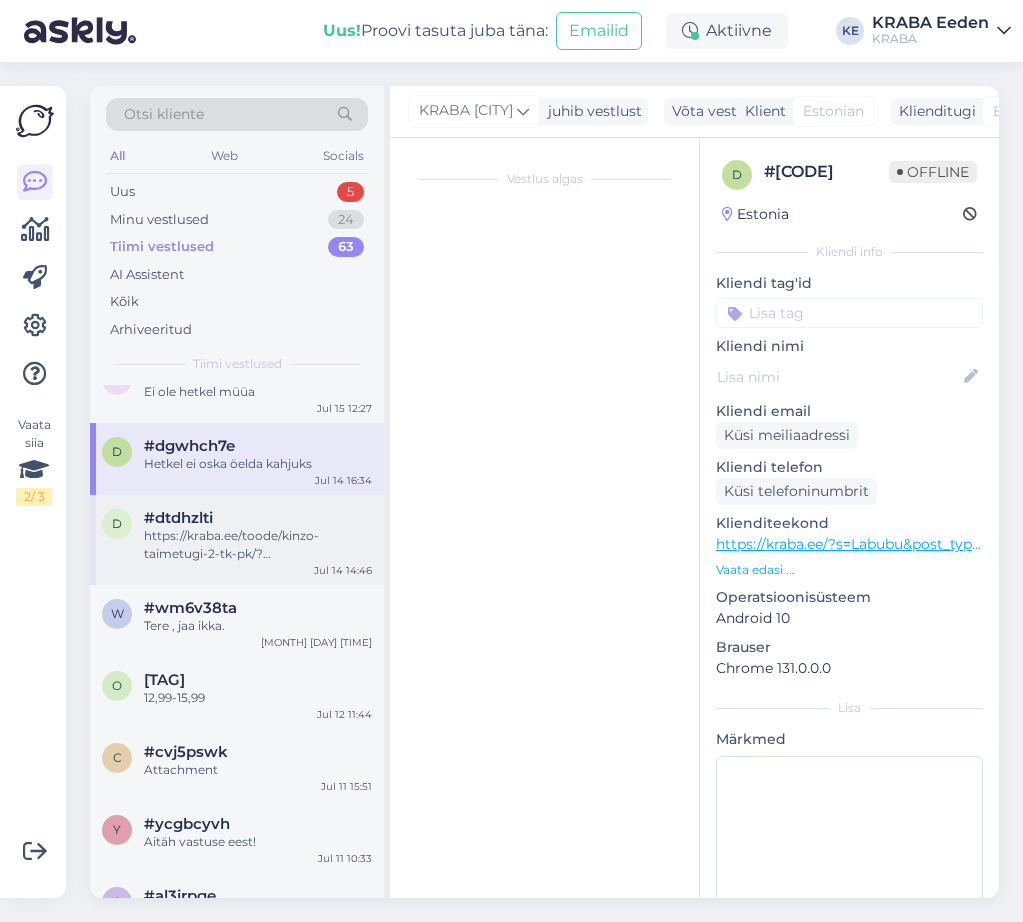 scroll, scrollTop: 0, scrollLeft: 0, axis: both 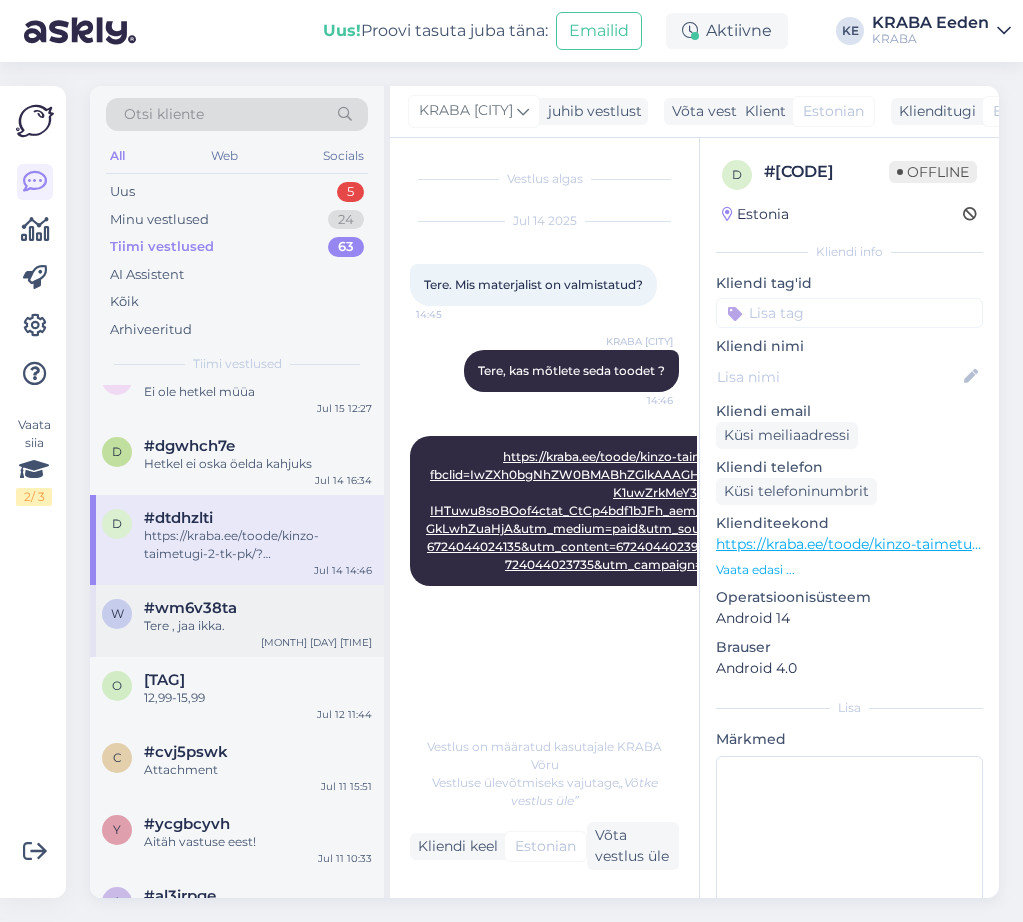 click on "w #wm6v38ta Tere , jaa ikka. Jul 14 9:30" at bounding box center [237, 621] 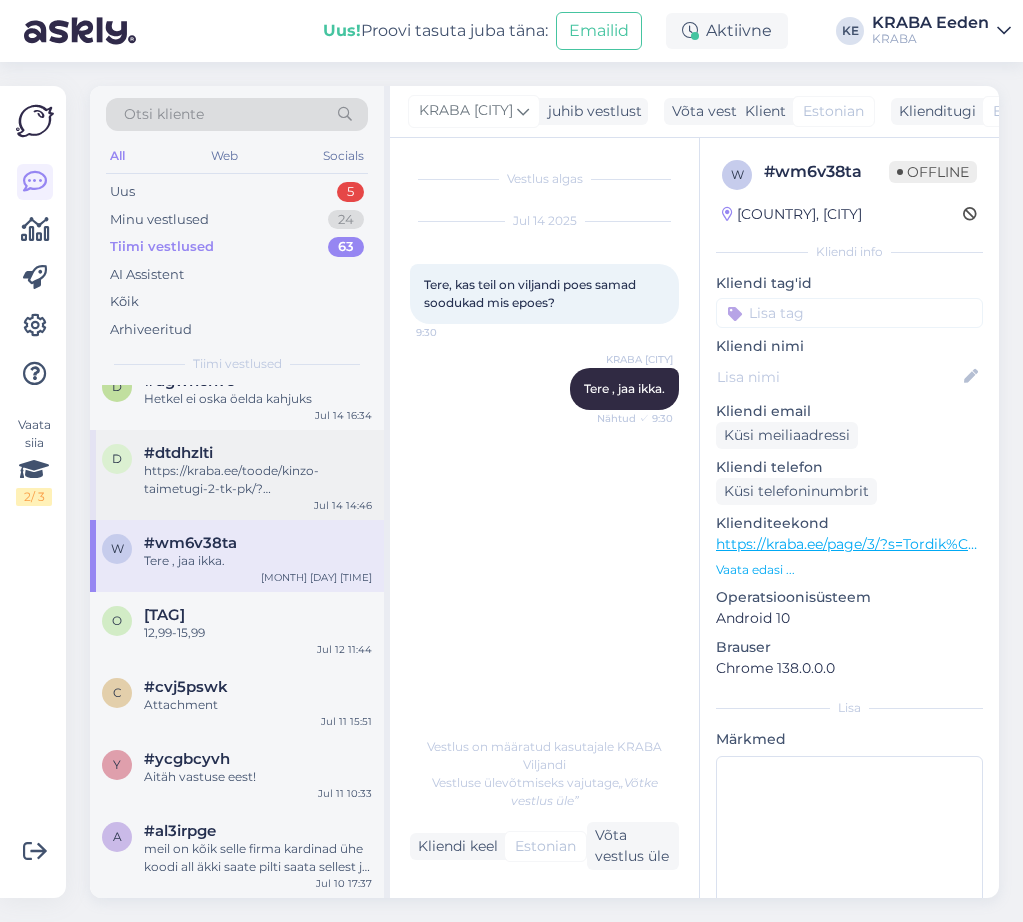 scroll, scrollTop: 800, scrollLeft: 0, axis: vertical 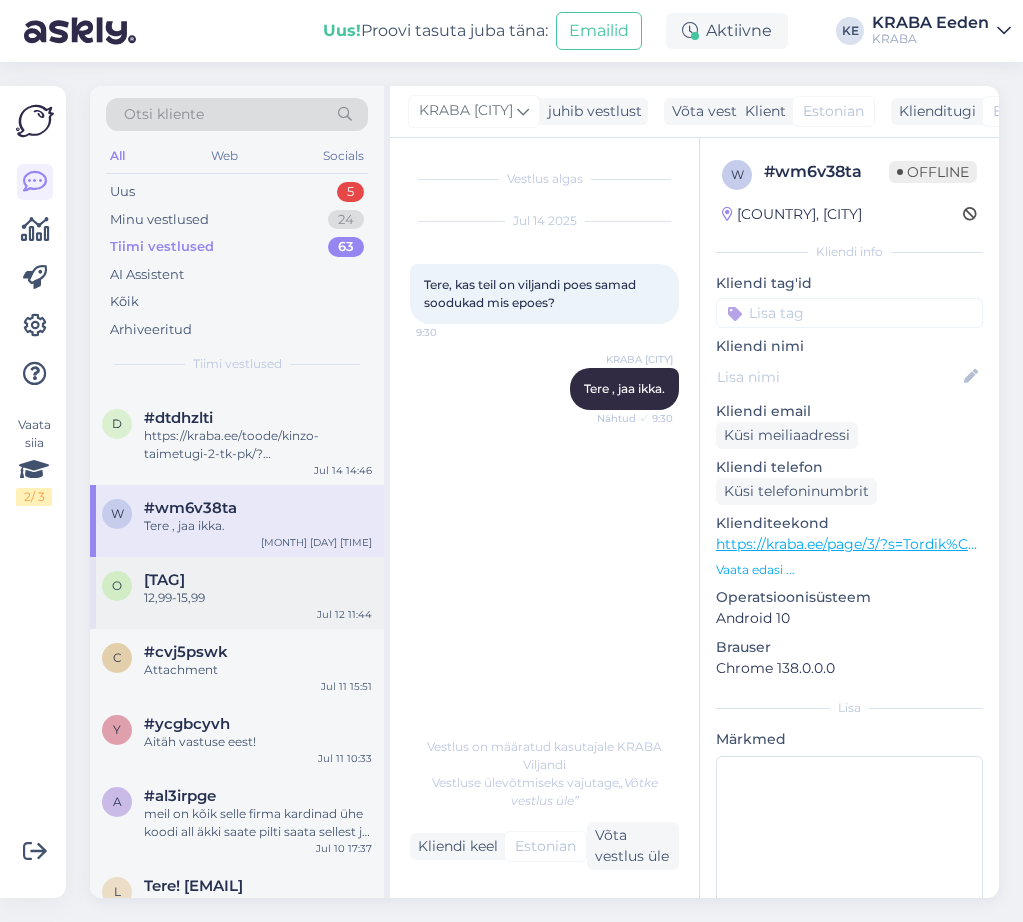 click on "[TAG]" at bounding box center [258, 580] 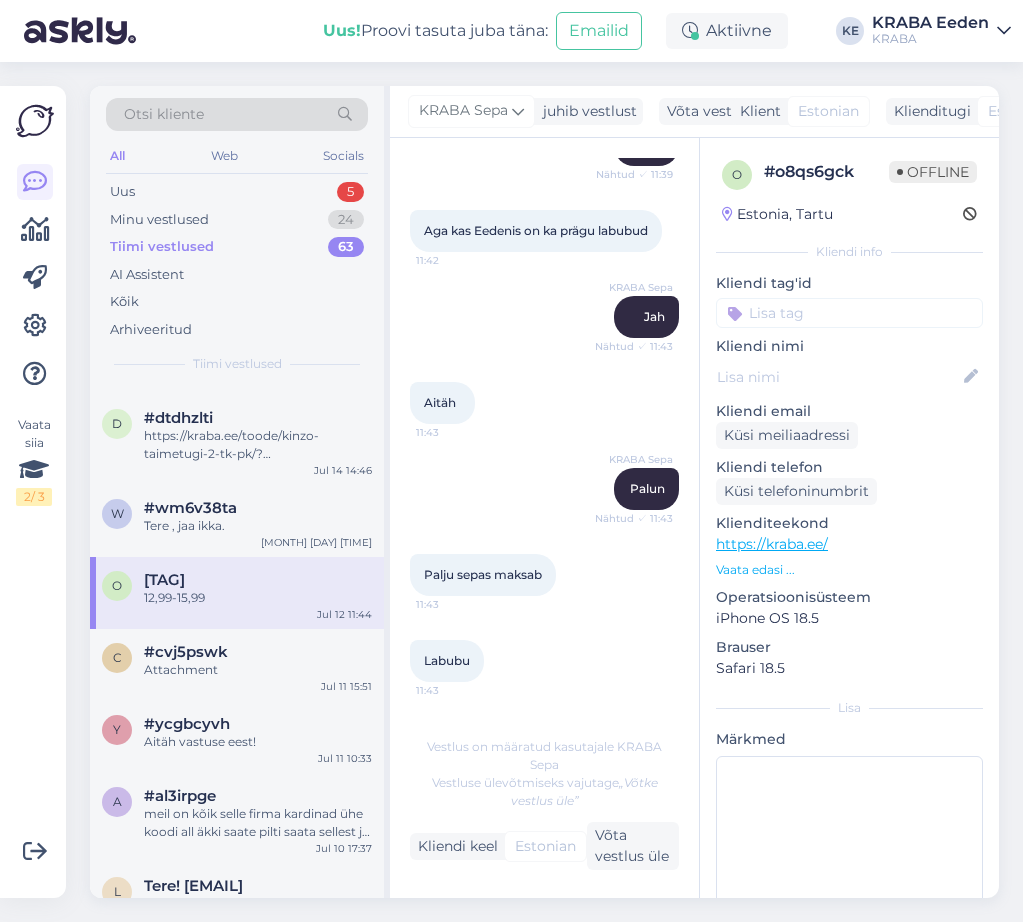 scroll, scrollTop: 1100, scrollLeft: 0, axis: vertical 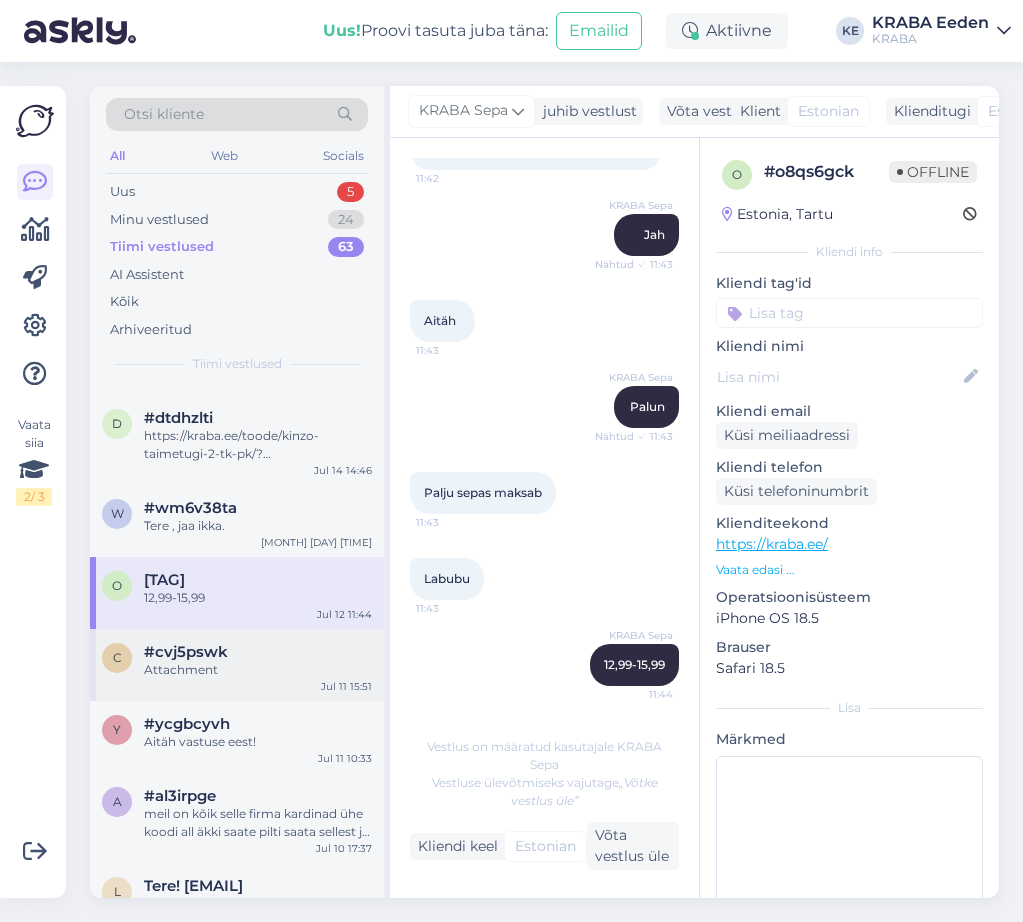 click on "#cvj5pswk" at bounding box center (258, 652) 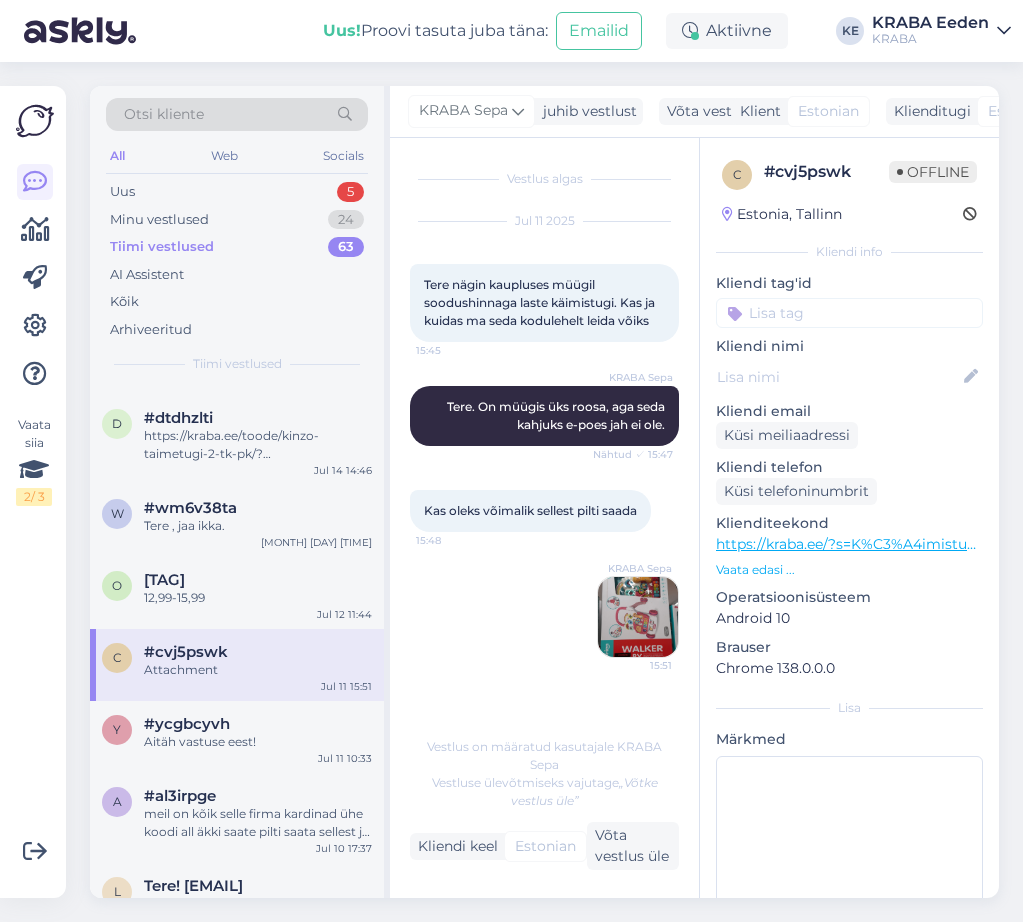 scroll, scrollTop: 0, scrollLeft: 0, axis: both 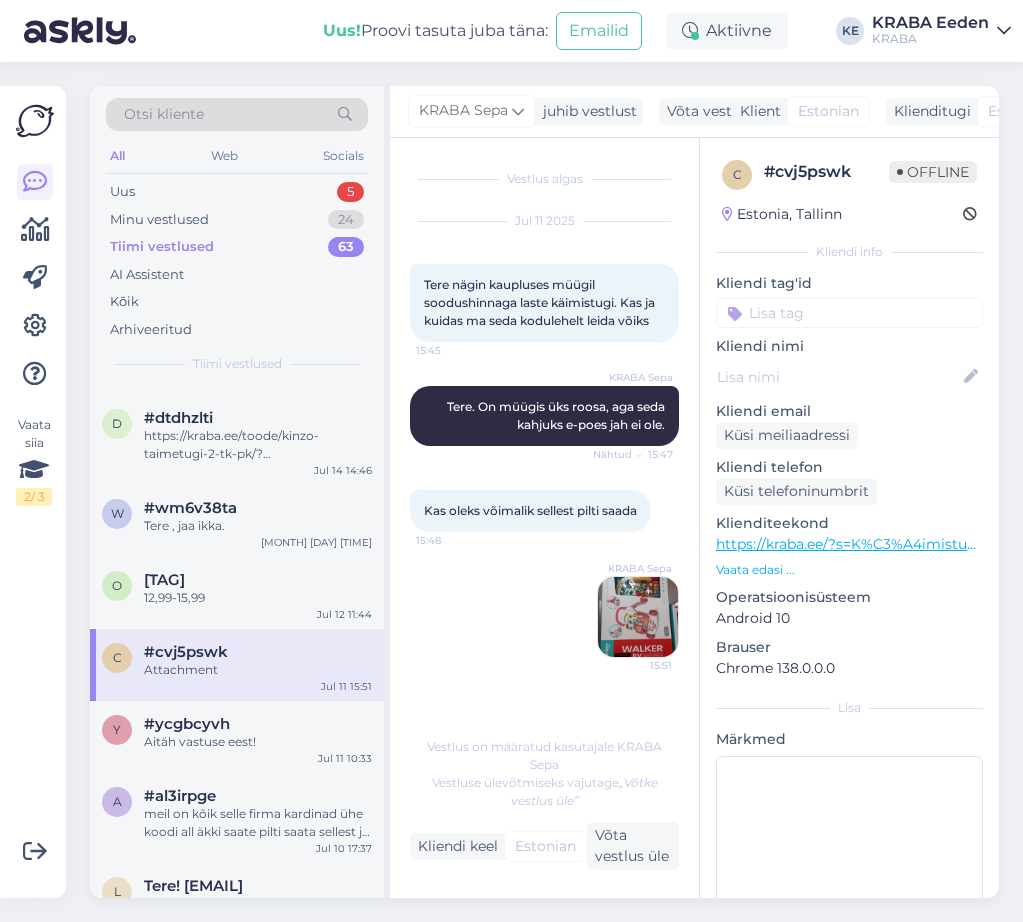 click at bounding box center (638, 617) 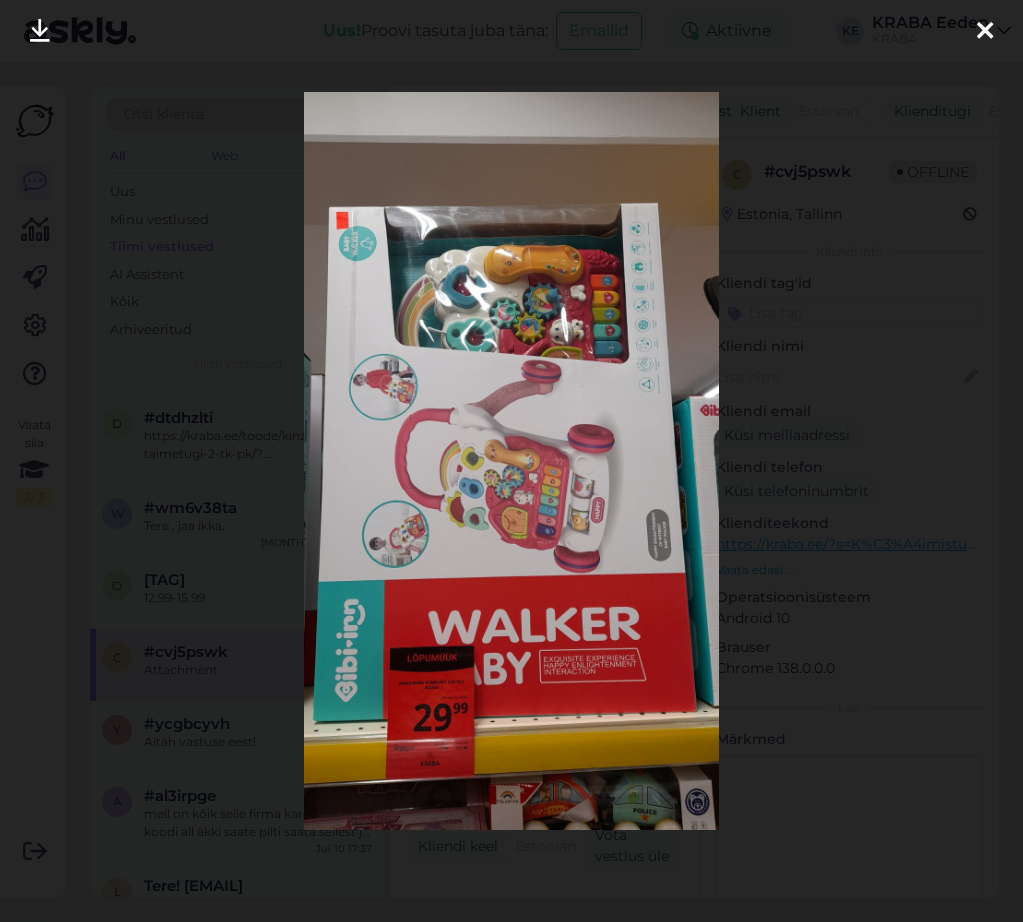 click at bounding box center (985, 32) 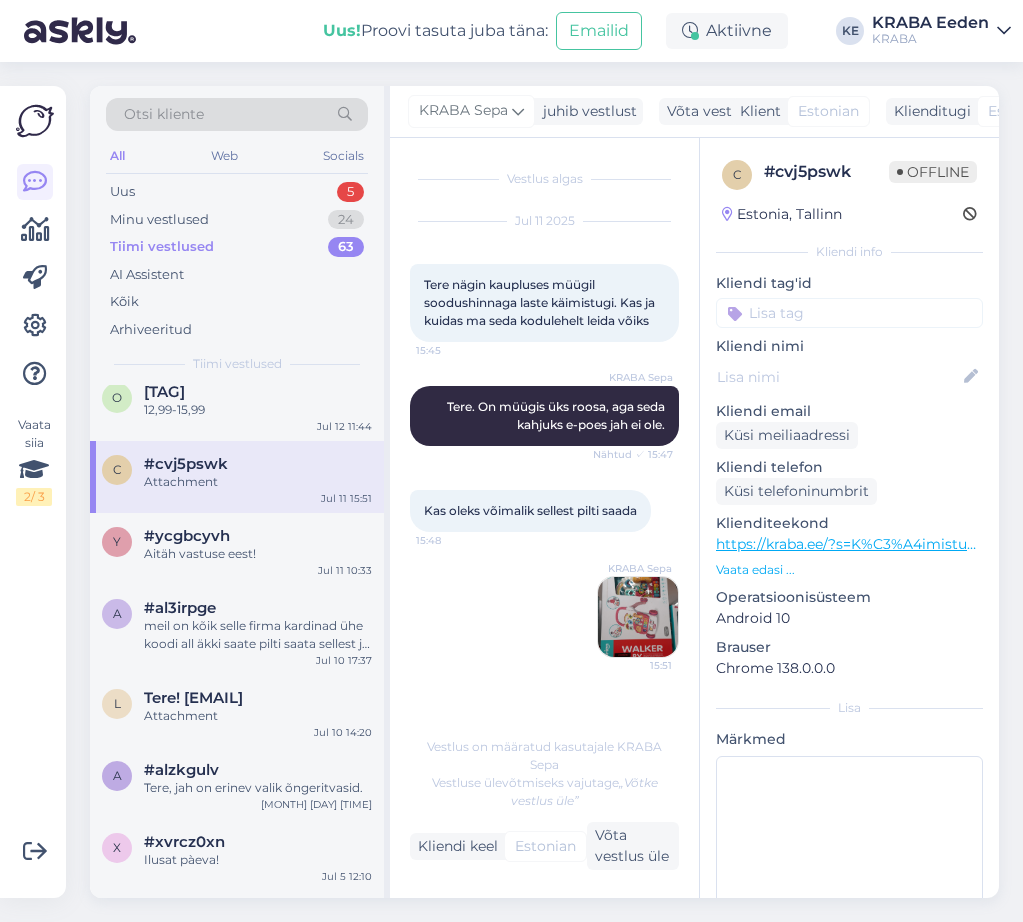 scroll, scrollTop: 1000, scrollLeft: 0, axis: vertical 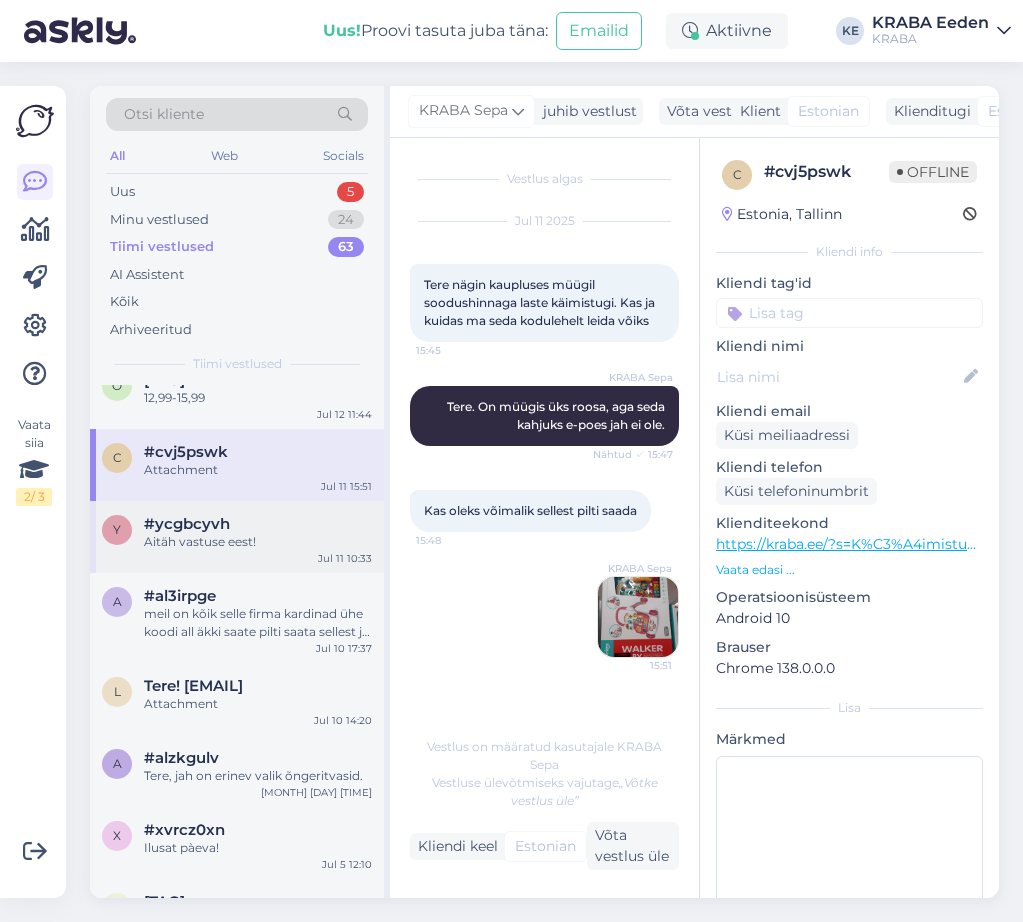click on "Aitäh vastuse eest!" at bounding box center [258, 542] 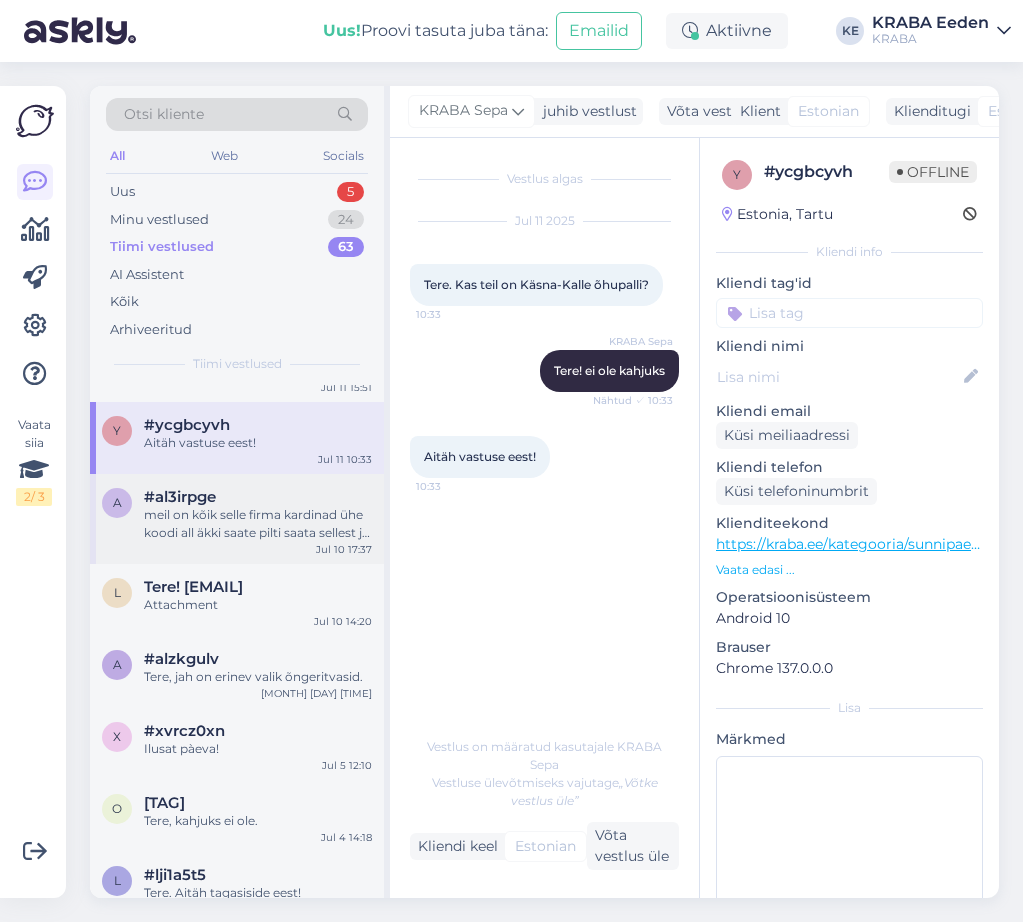 scroll, scrollTop: 1100, scrollLeft: 0, axis: vertical 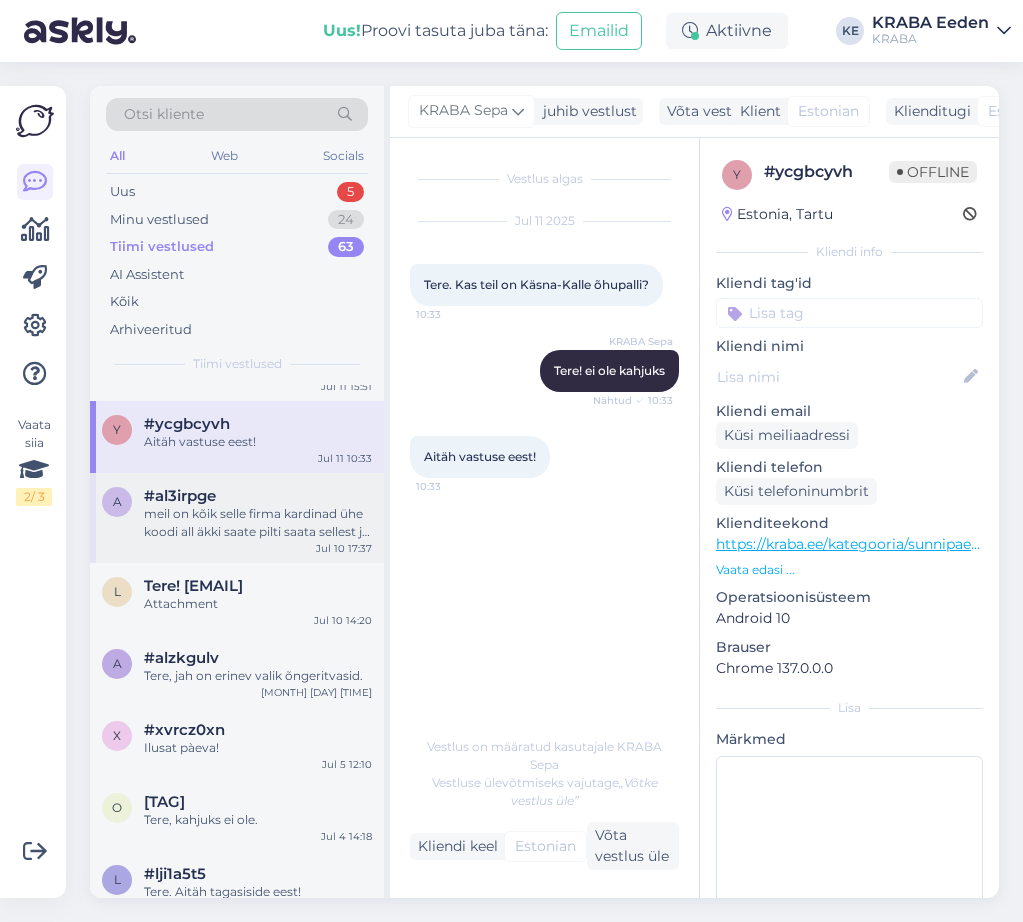 click on "meil on kõik selle firma kardinad ühe koodi all äkki saate pilti saata sellest ja me saame üle vaadata. :)" at bounding box center [258, 523] 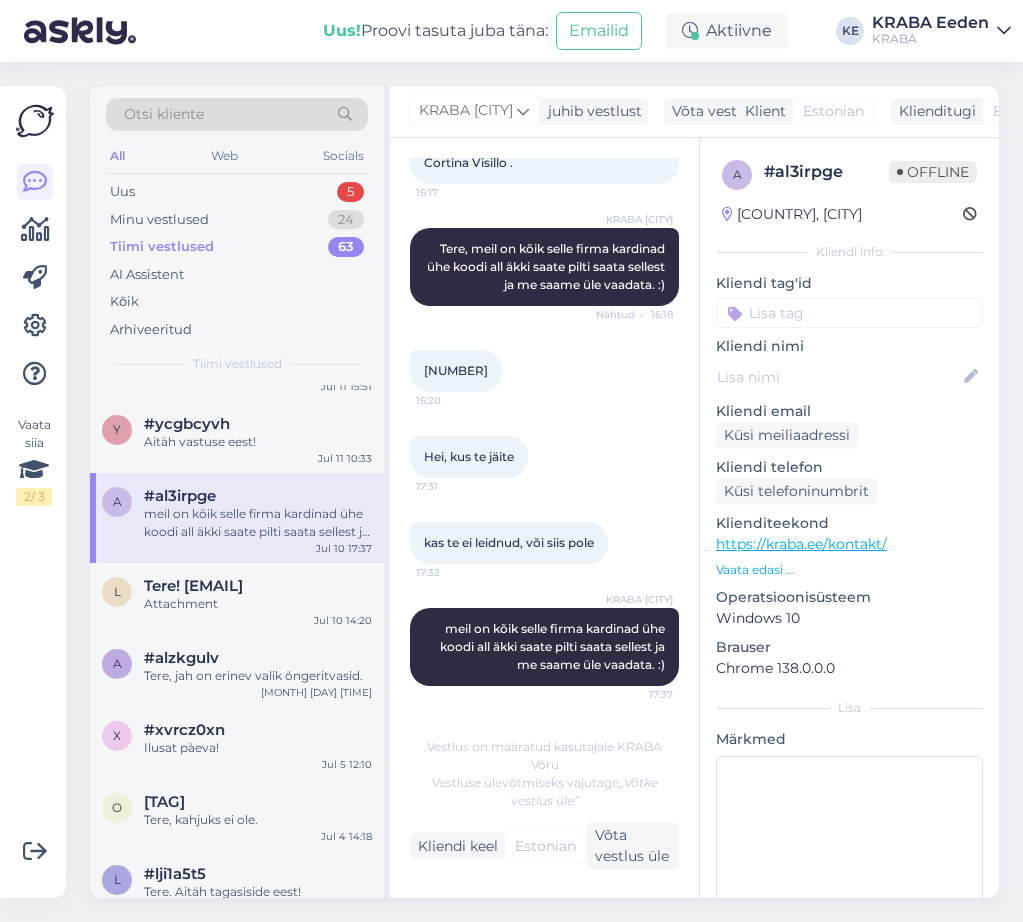 scroll, scrollTop: 262, scrollLeft: 0, axis: vertical 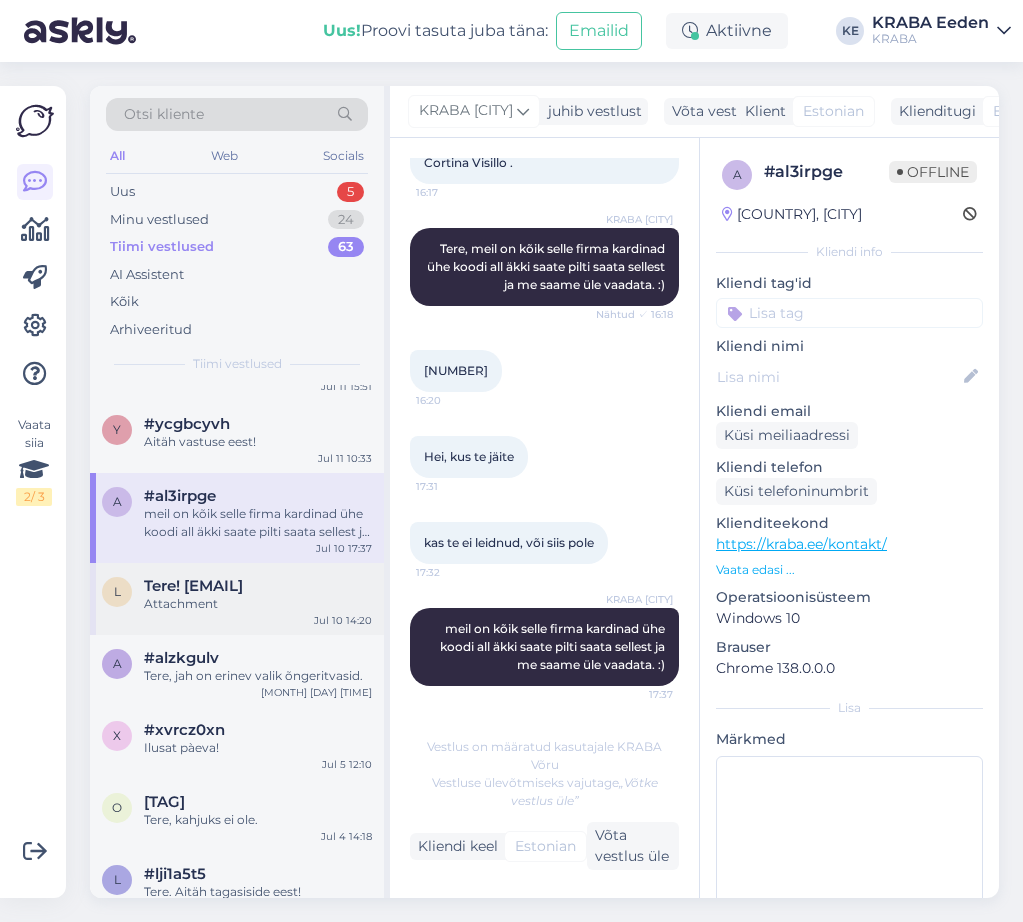click on "l [EMAIL] Attachment [DATE]" at bounding box center [237, 599] 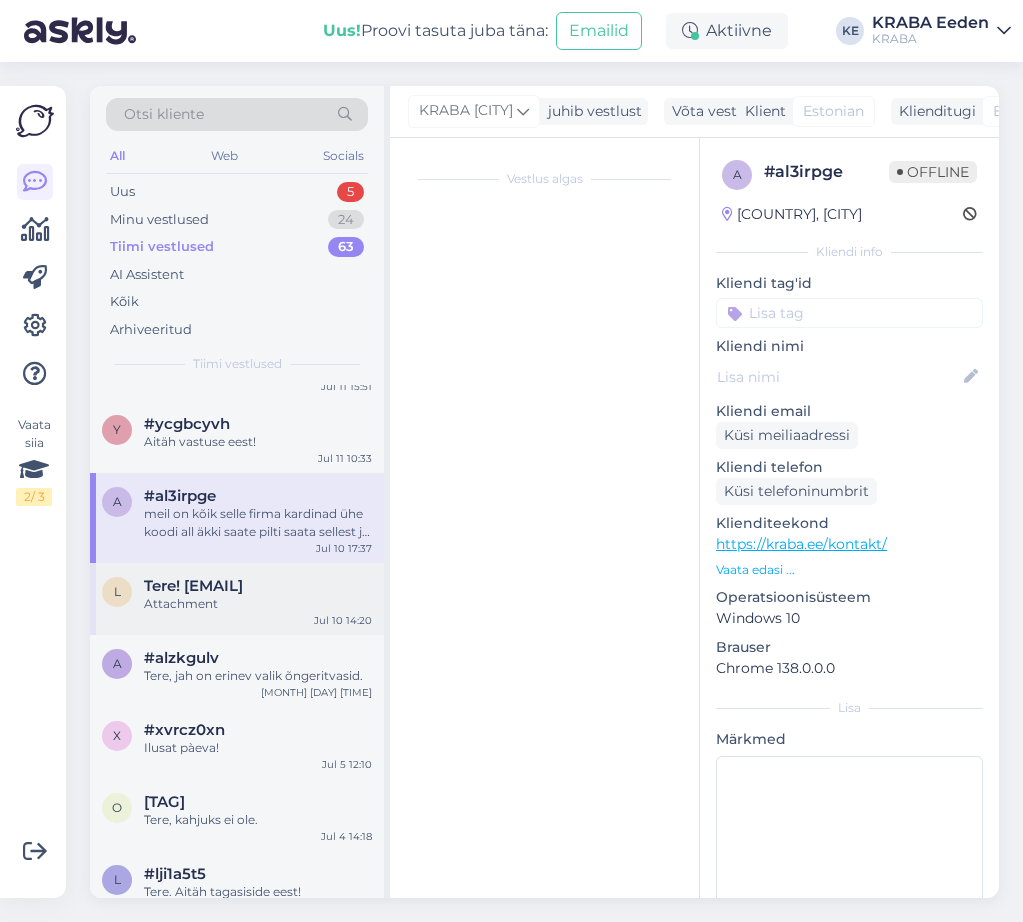 scroll, scrollTop: 0, scrollLeft: 0, axis: both 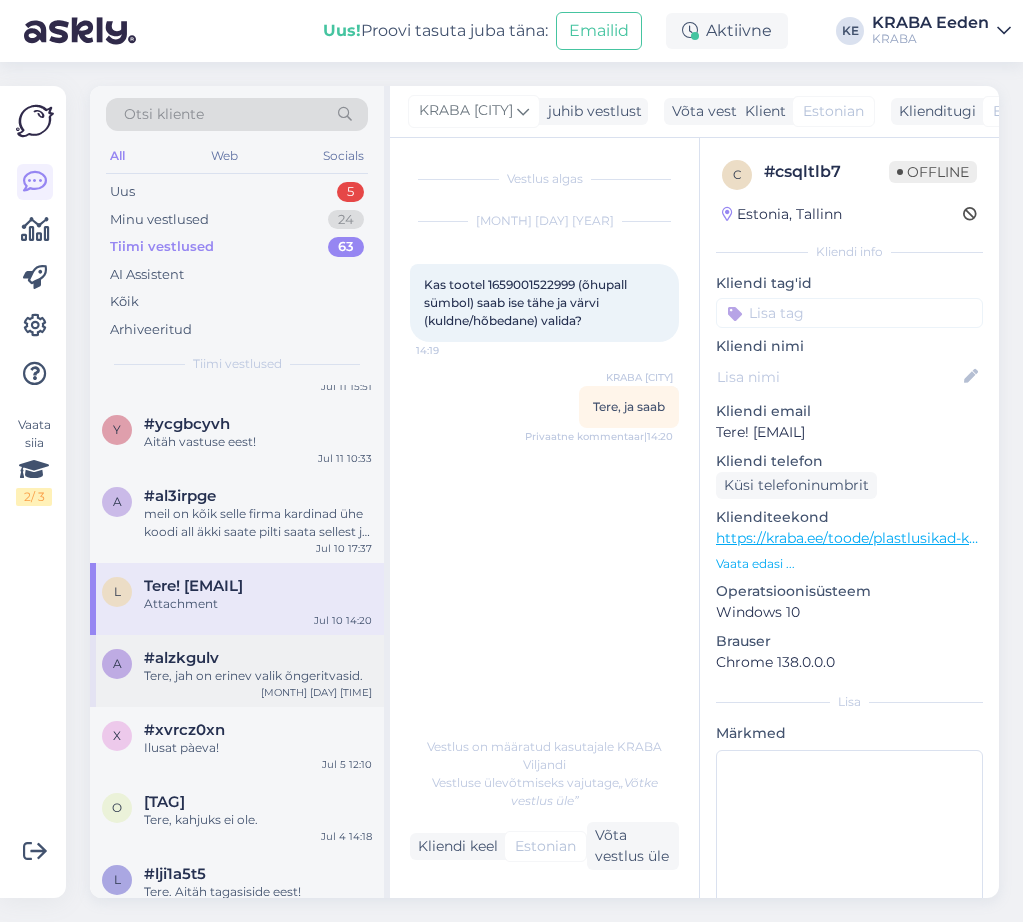 click on "#alzkgulv" at bounding box center [258, 658] 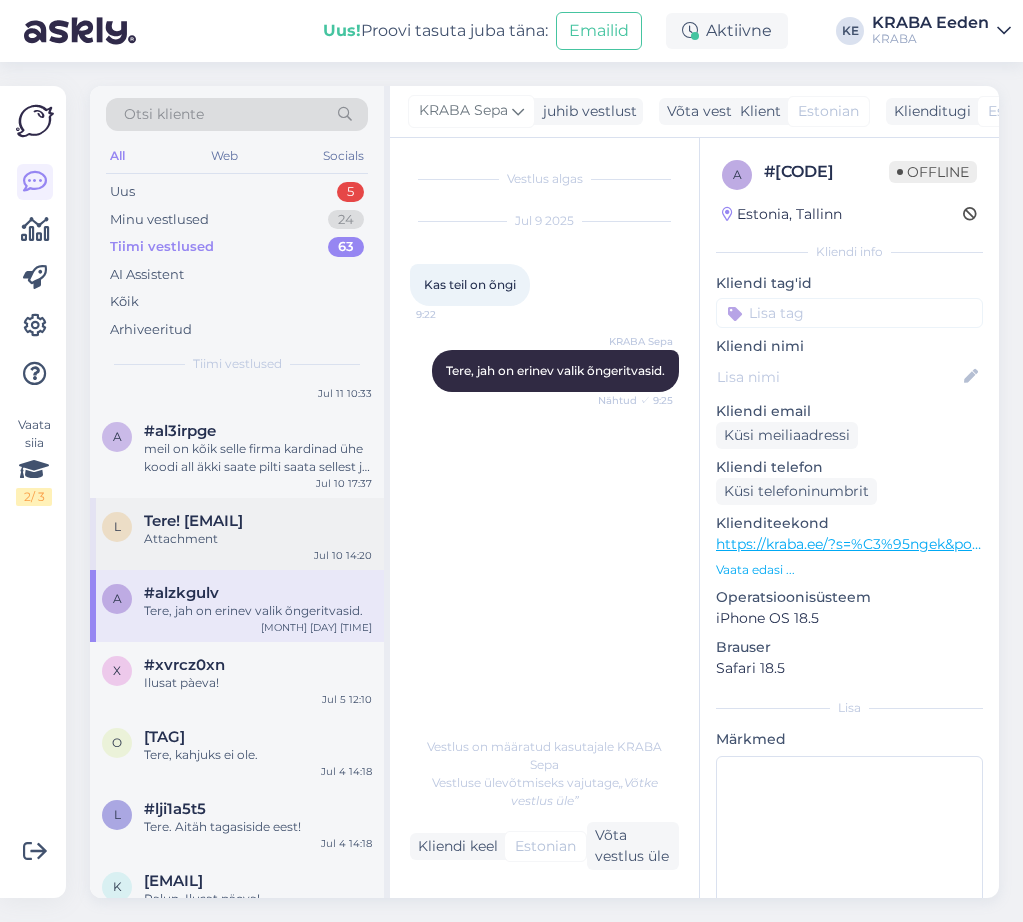 scroll, scrollTop: 1200, scrollLeft: 0, axis: vertical 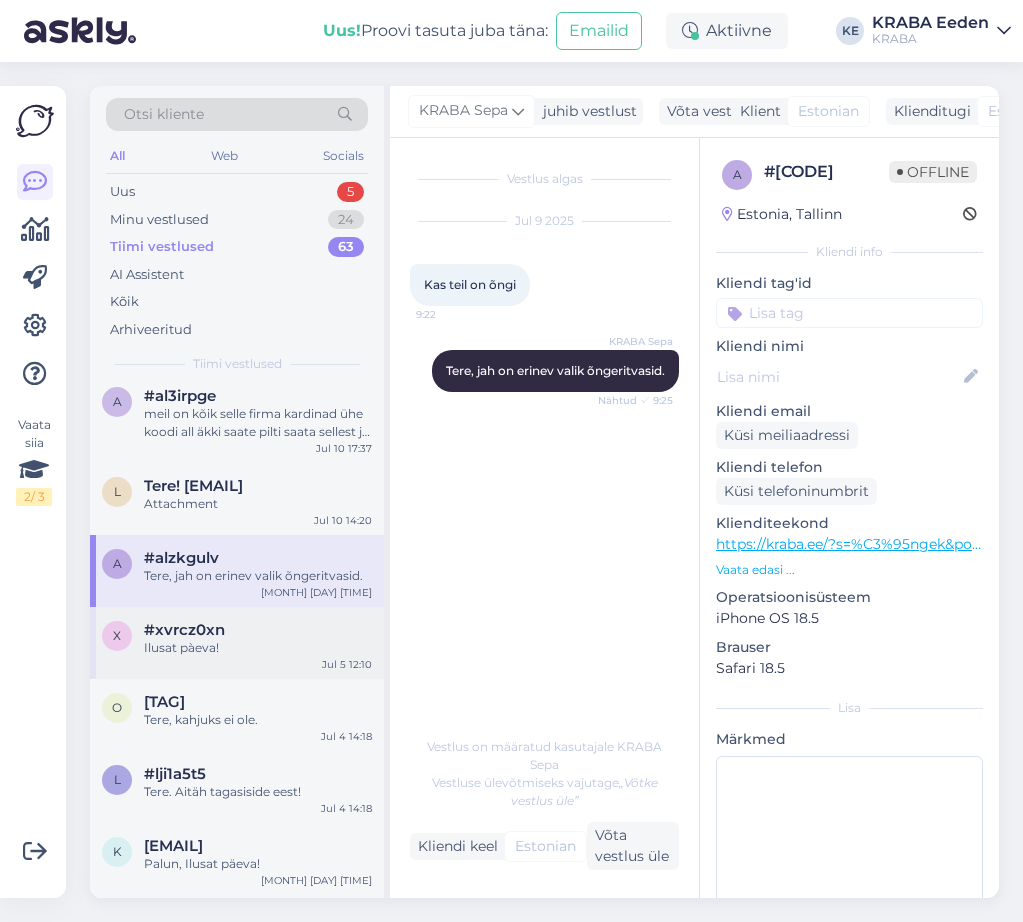 click on "#xvrcz0xn" at bounding box center [184, 630] 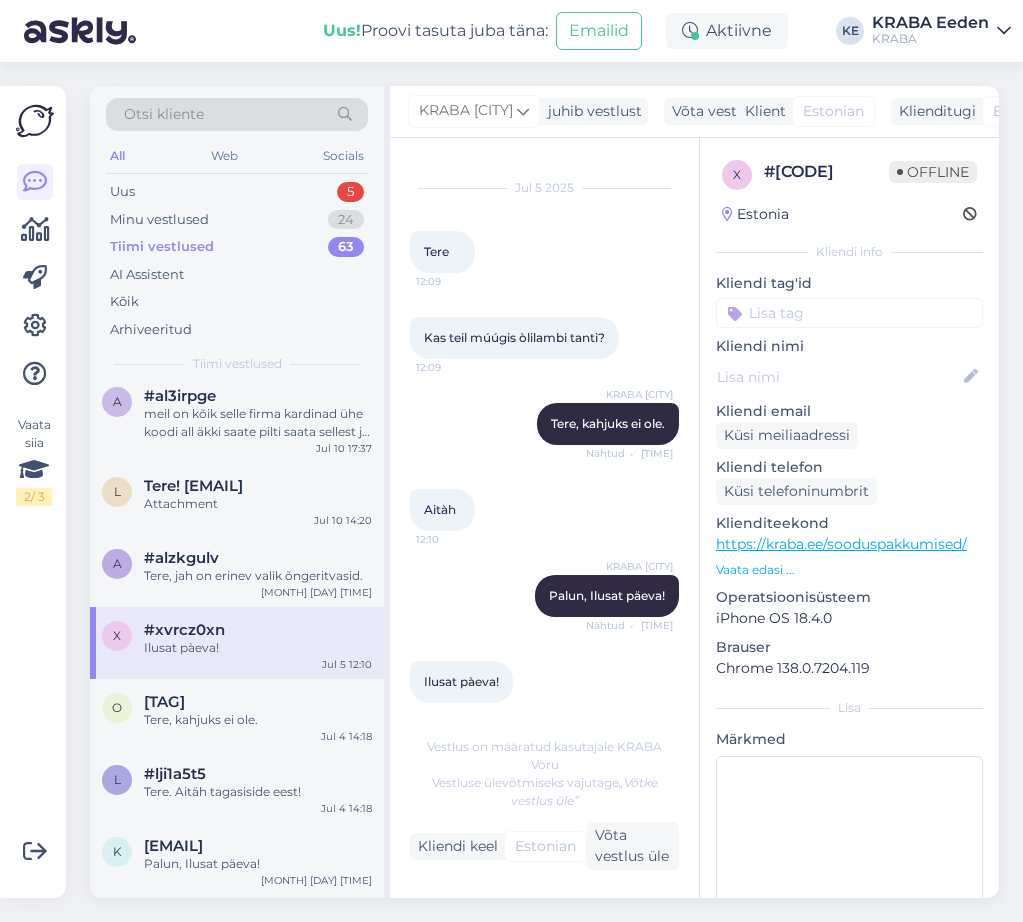 scroll, scrollTop: 50, scrollLeft: 0, axis: vertical 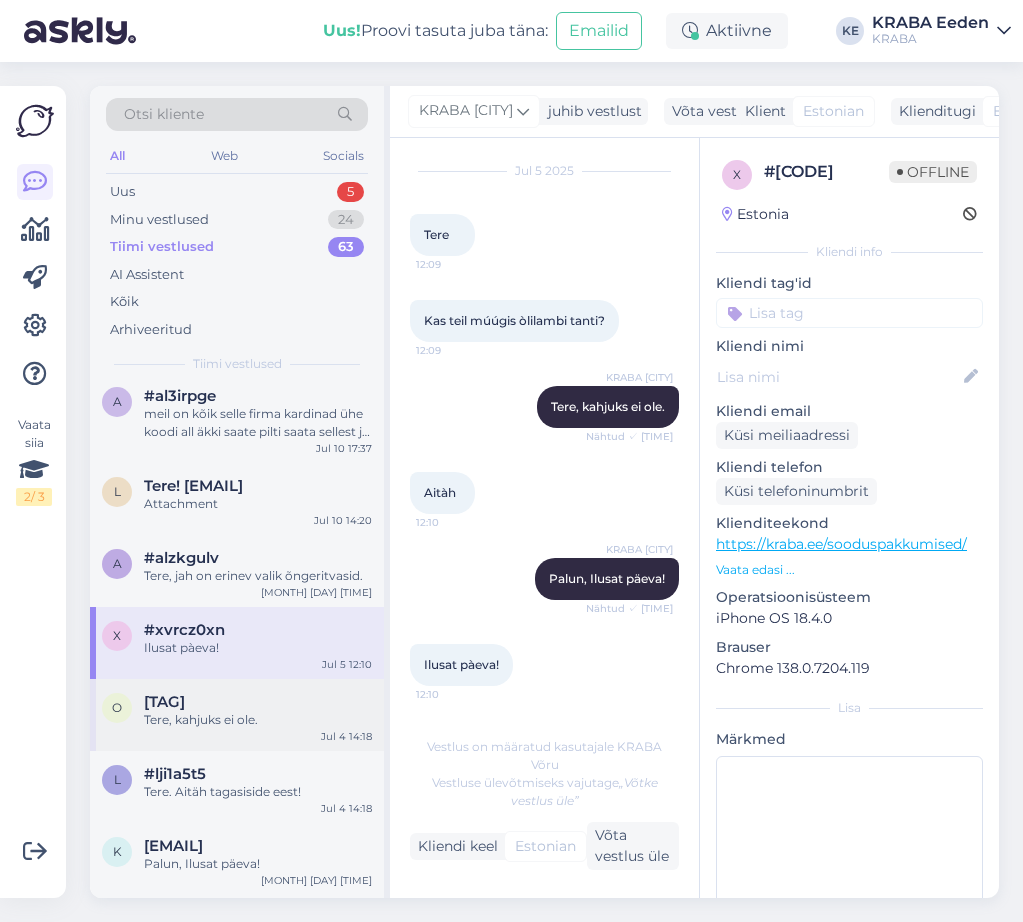 click on "[TAG]" at bounding box center [164, 702] 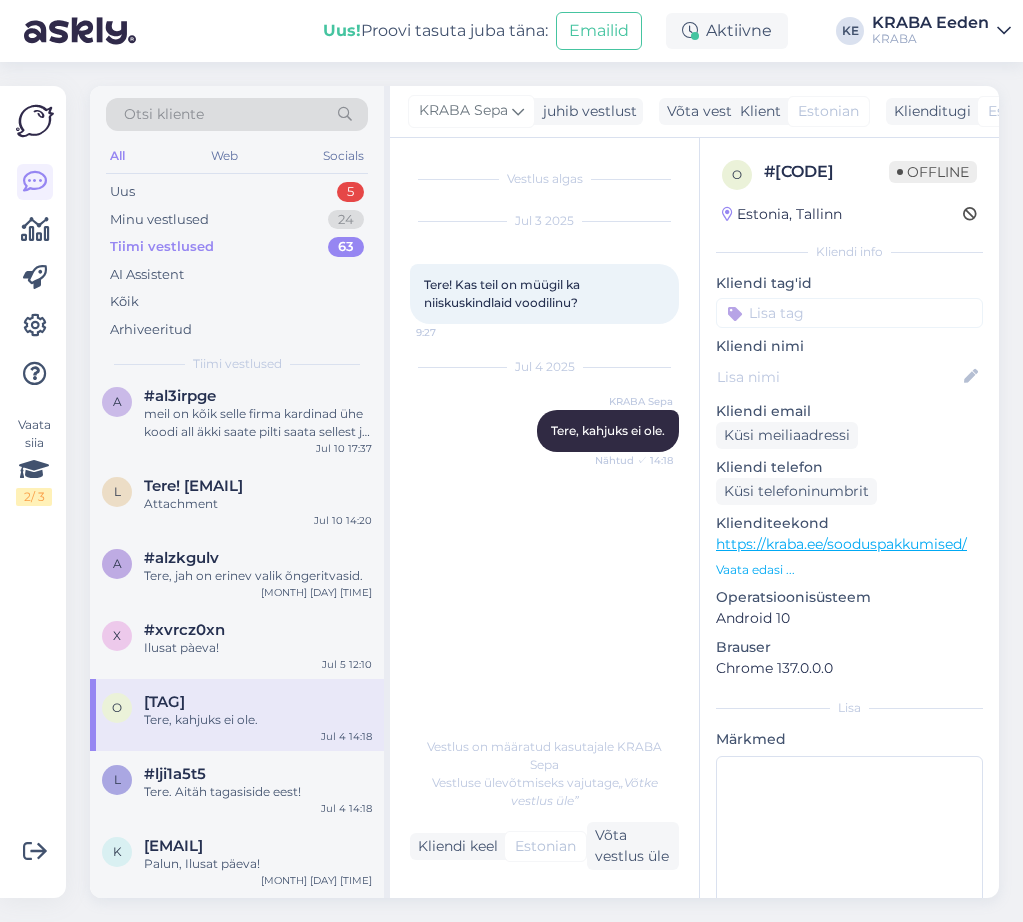 scroll, scrollTop: 0, scrollLeft: 0, axis: both 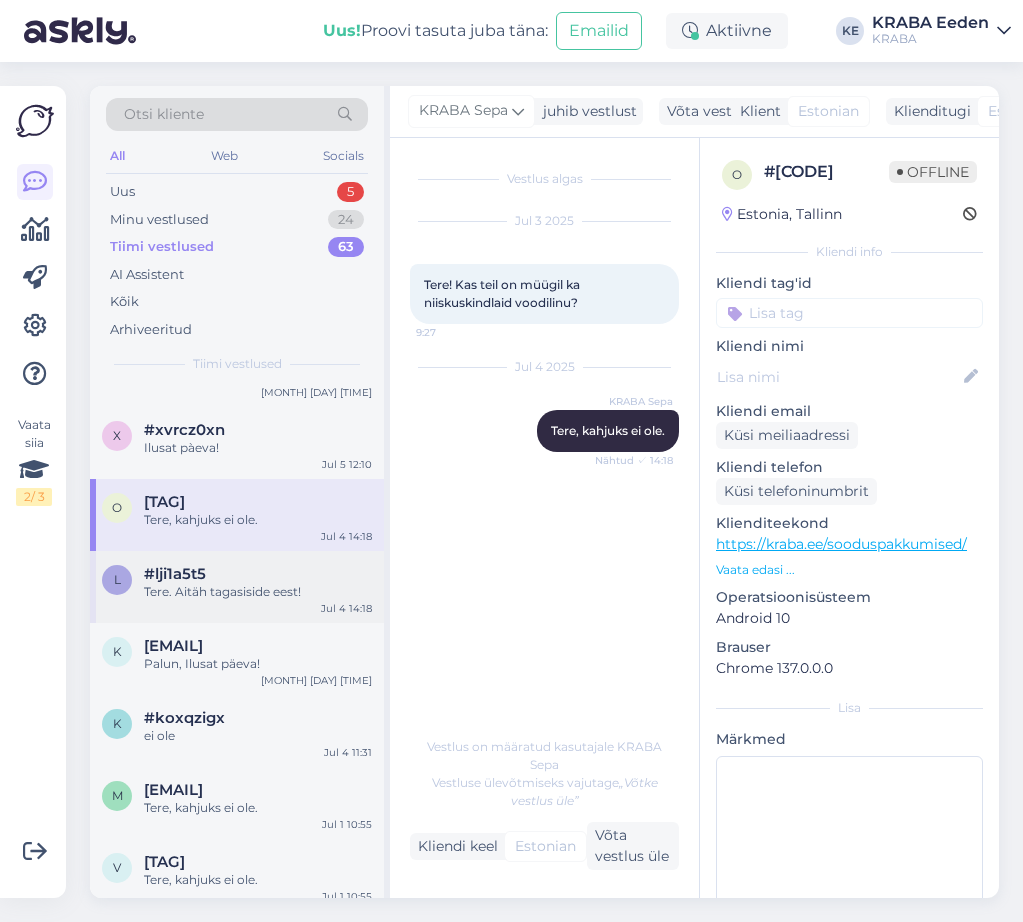click on "Tere. Aitäh tagasiside eest!" at bounding box center [258, 592] 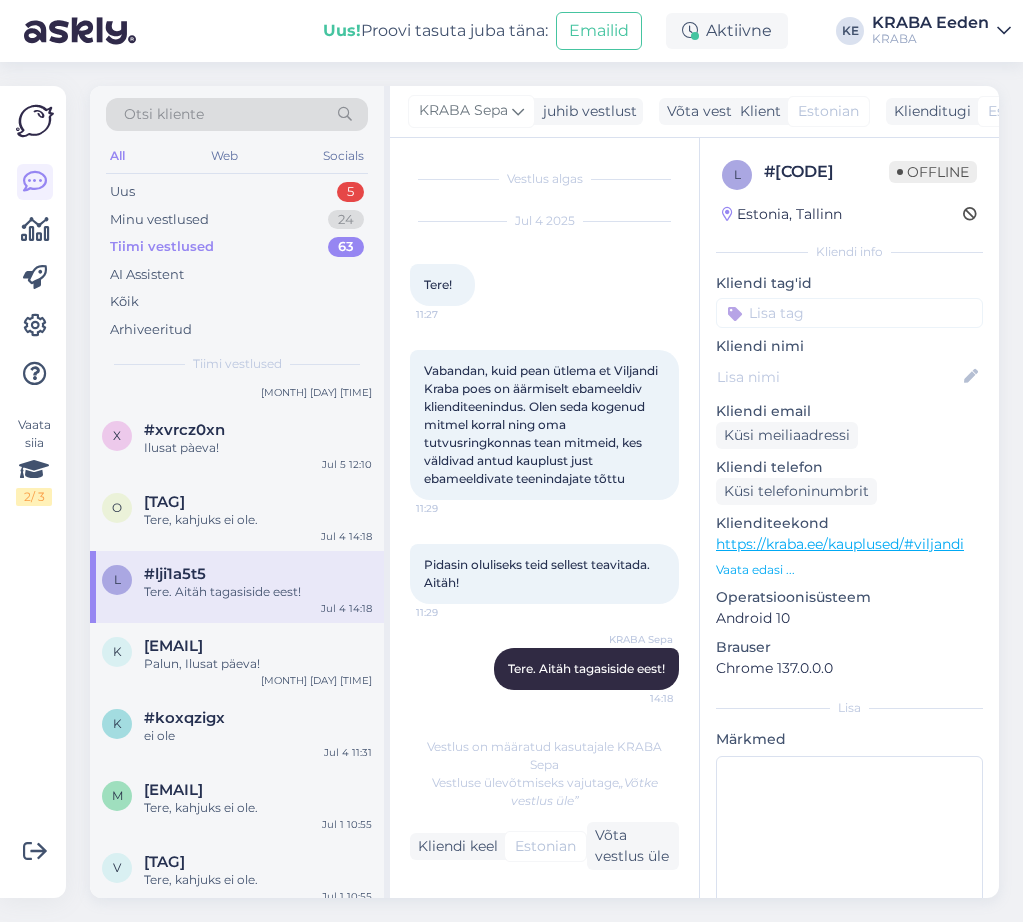 scroll, scrollTop: 22, scrollLeft: 0, axis: vertical 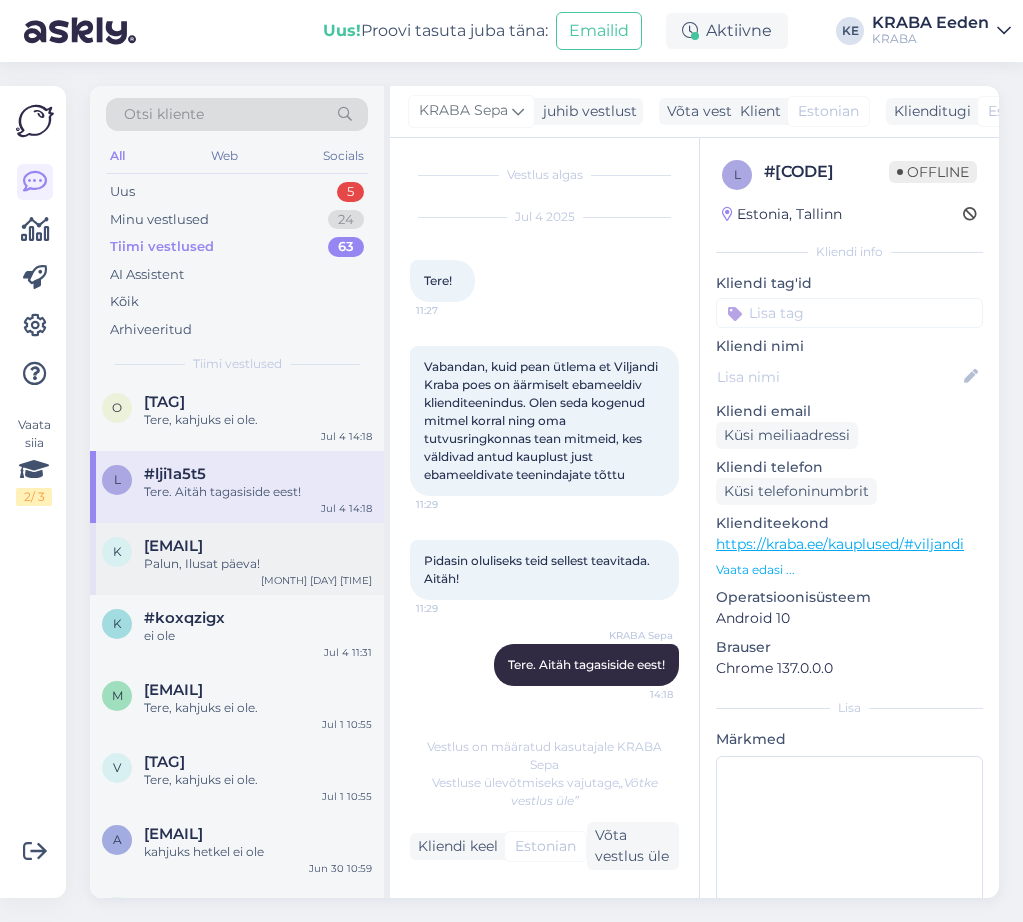 click on "[EMAIL] Palun, Ilusat päeva!" at bounding box center [258, 555] 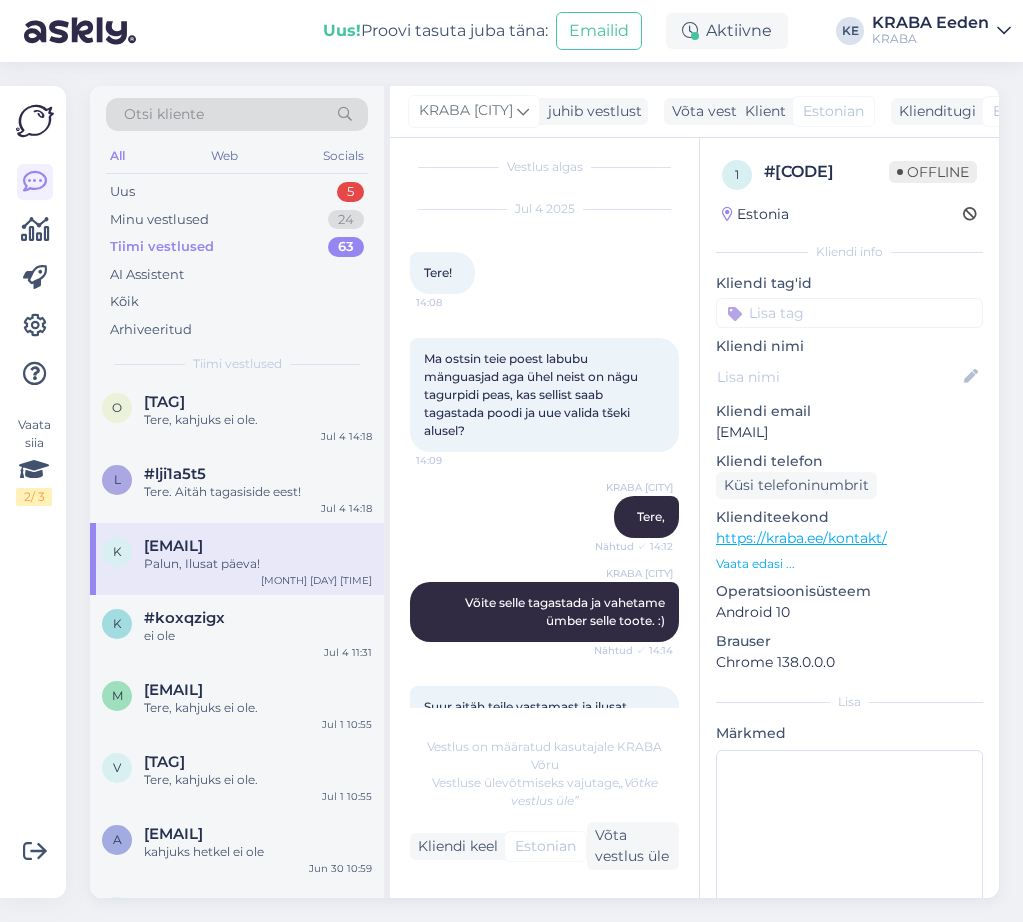 scroll, scrollTop: 0, scrollLeft: 0, axis: both 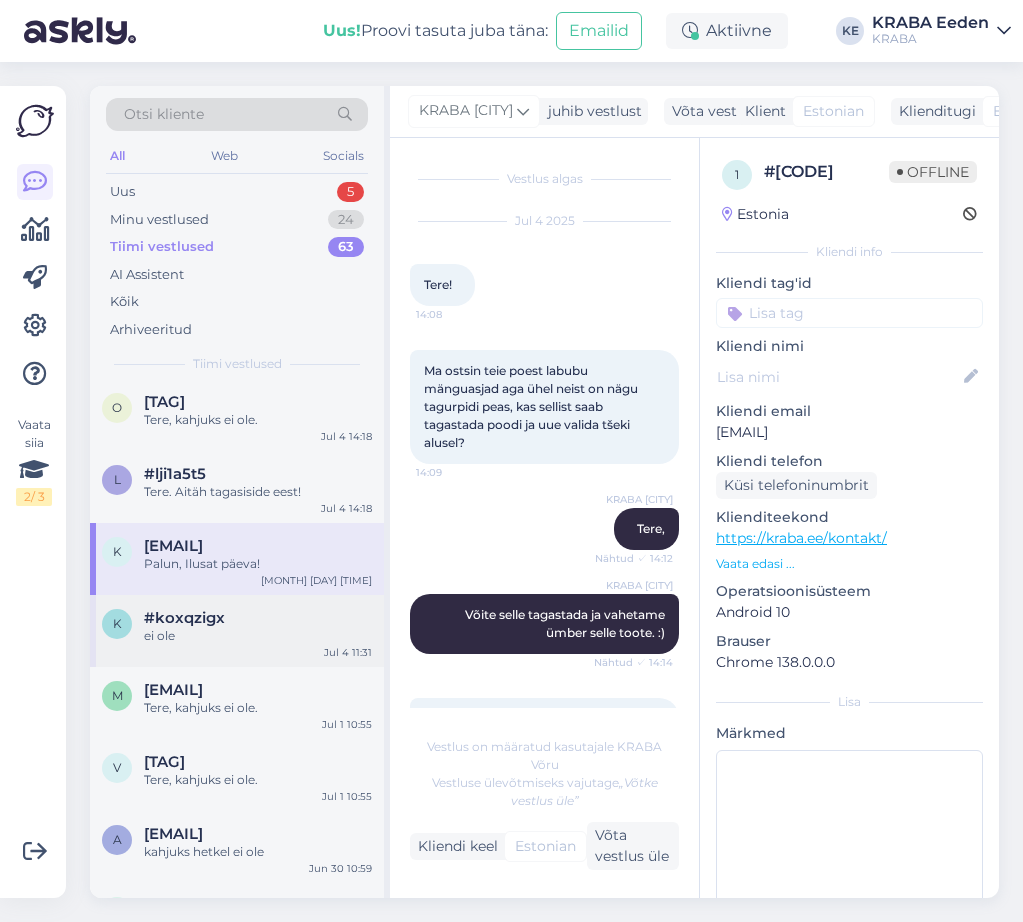 click on "ei ole" at bounding box center (258, 636) 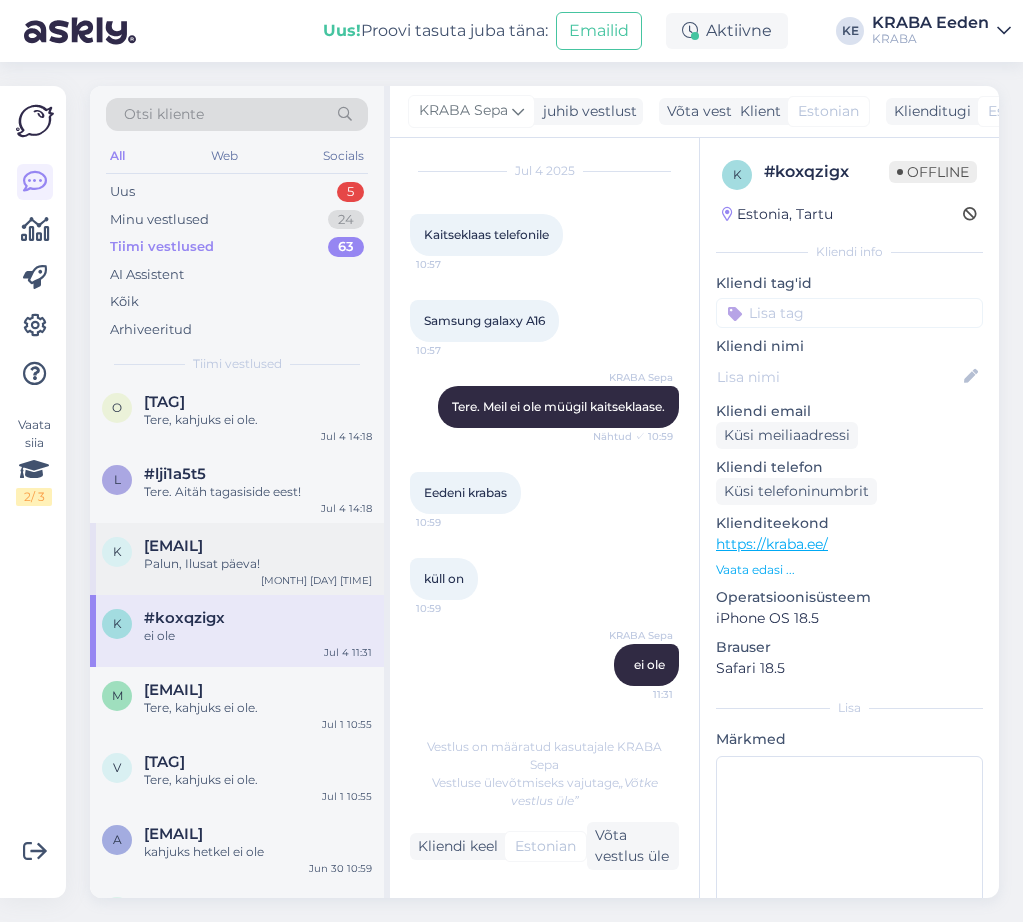 click on "Palun, Ilusat päeva!" at bounding box center [258, 564] 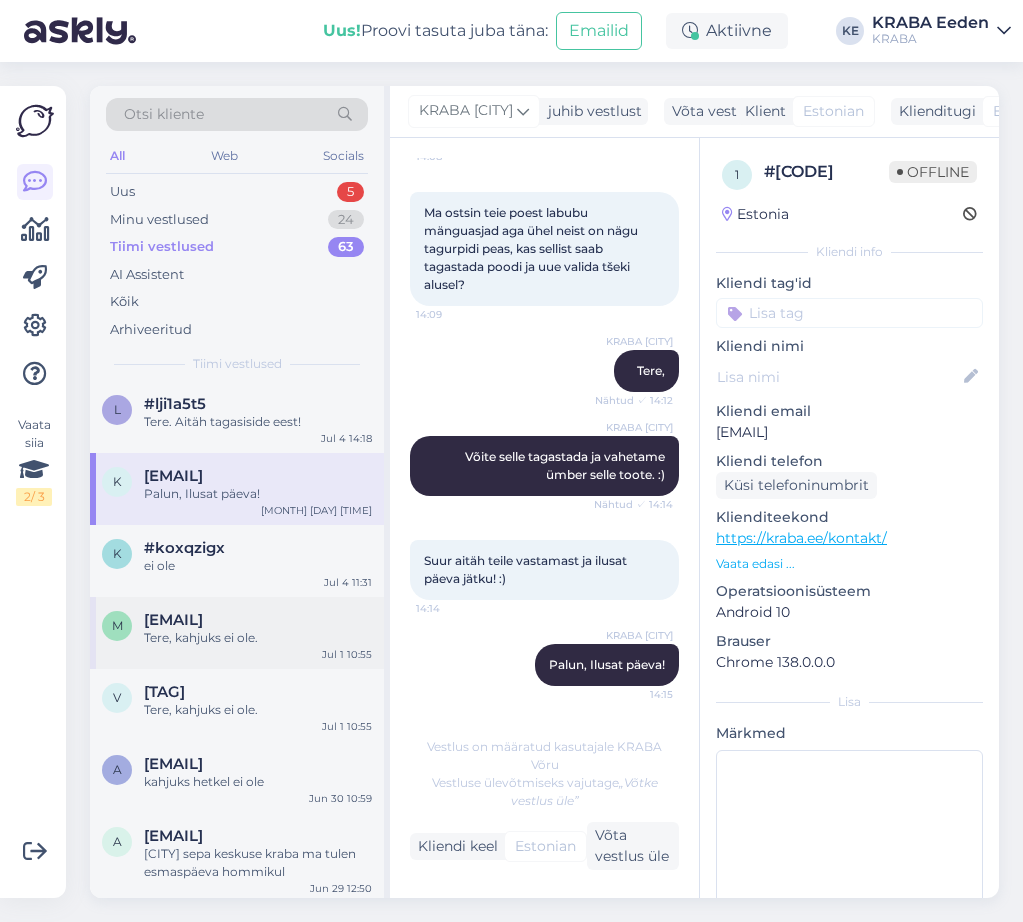 scroll, scrollTop: 1600, scrollLeft: 0, axis: vertical 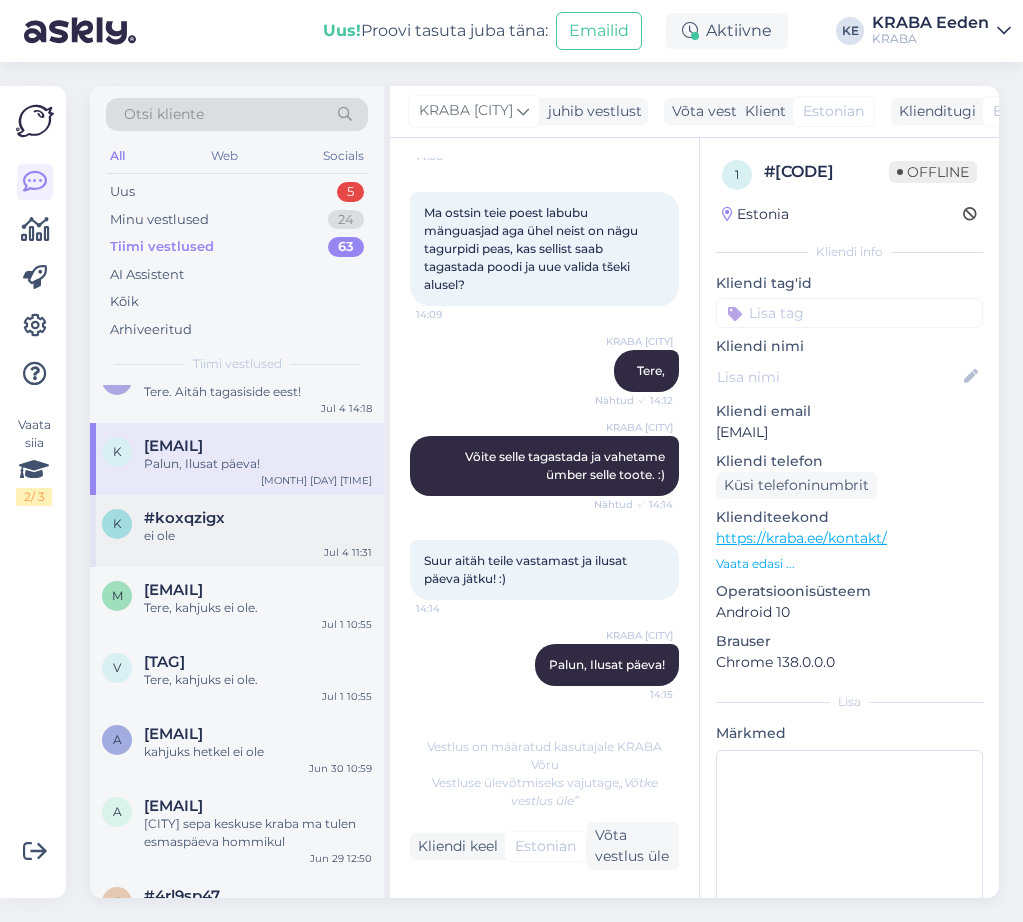 click on "#koxqzigx" at bounding box center (258, 518) 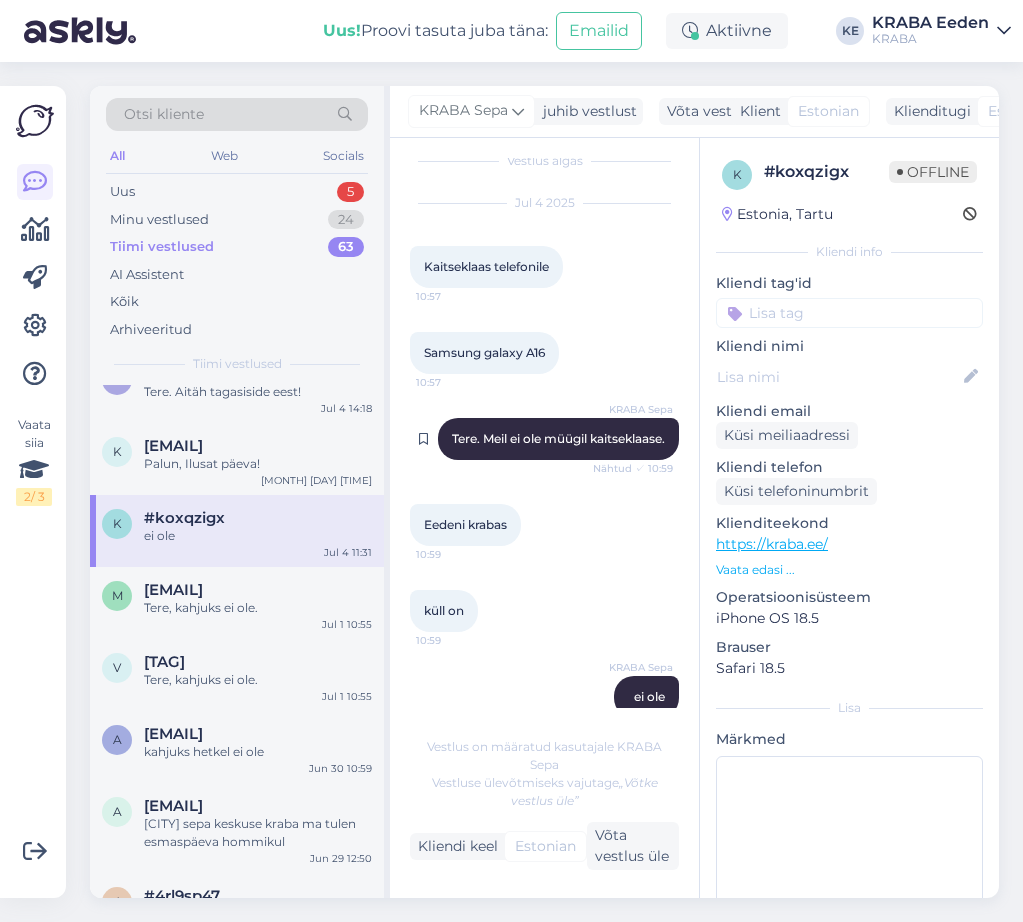 scroll, scrollTop: 0, scrollLeft: 0, axis: both 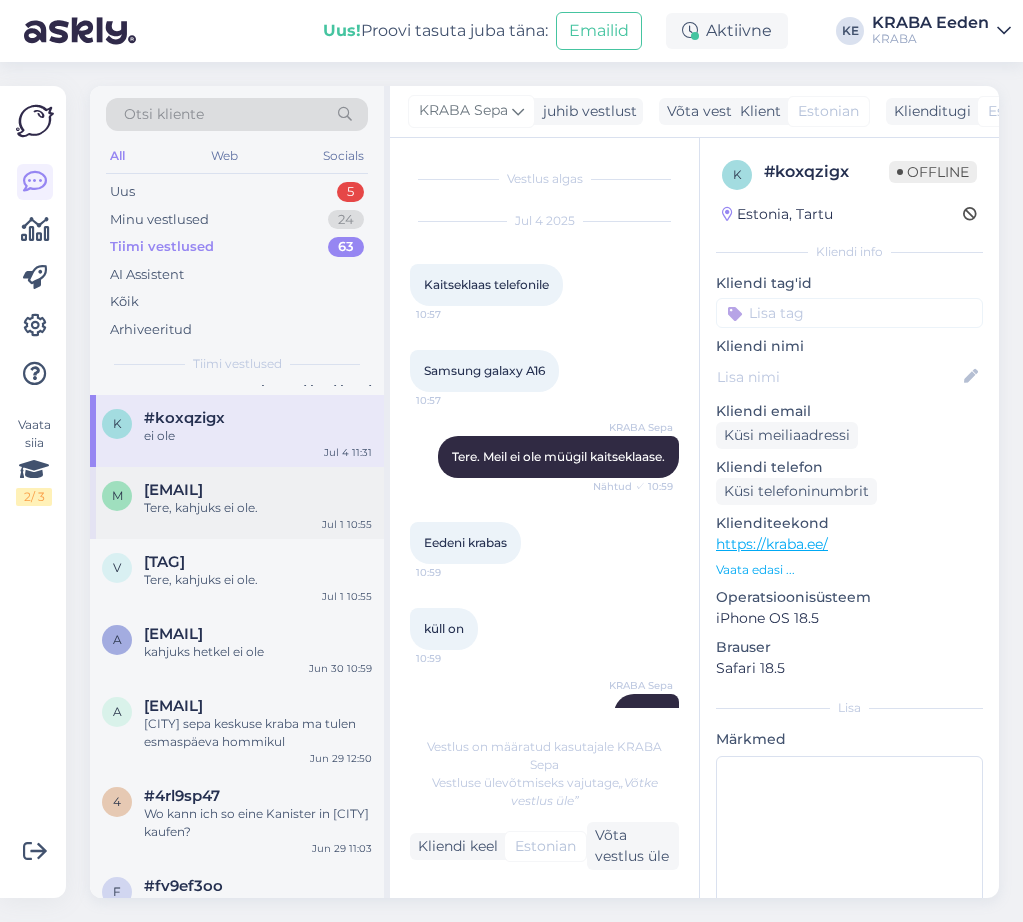click on "[EMAIL] Tere, kahjuks ei ole. [DATE]" at bounding box center [237, 503] 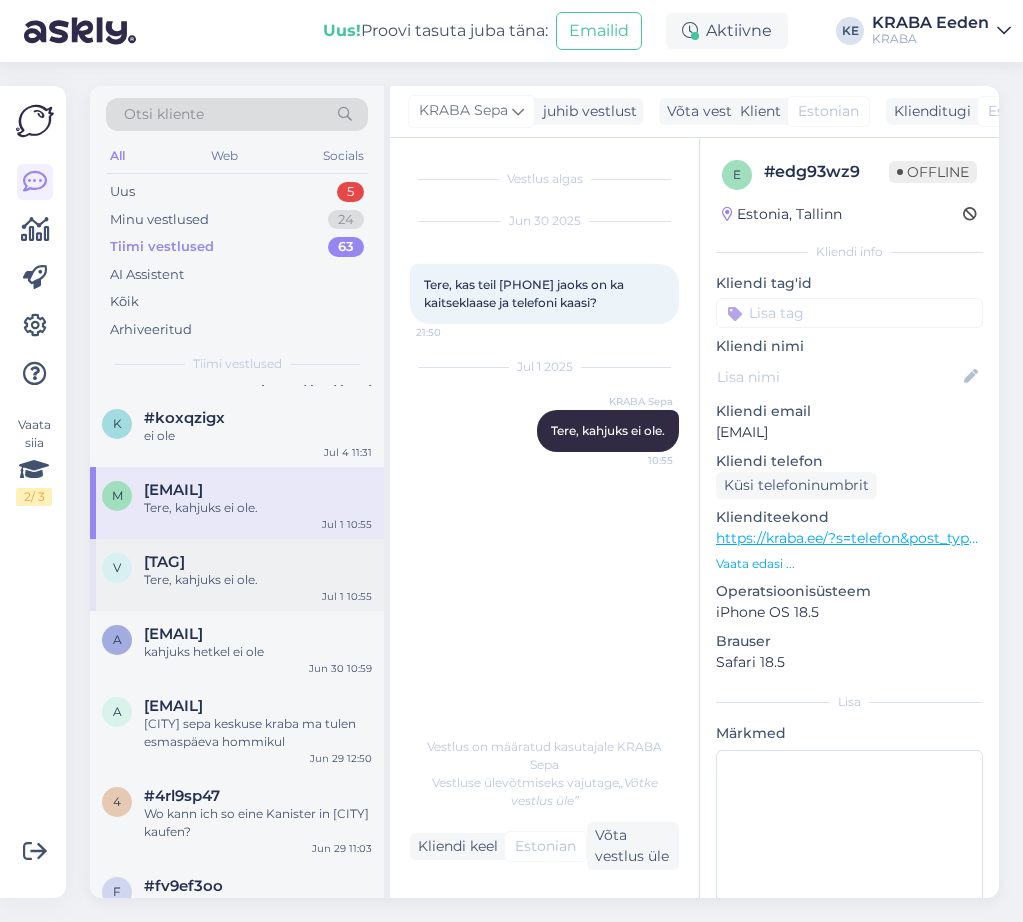 click on "Tere, kahjuks ei ole." at bounding box center (258, 580) 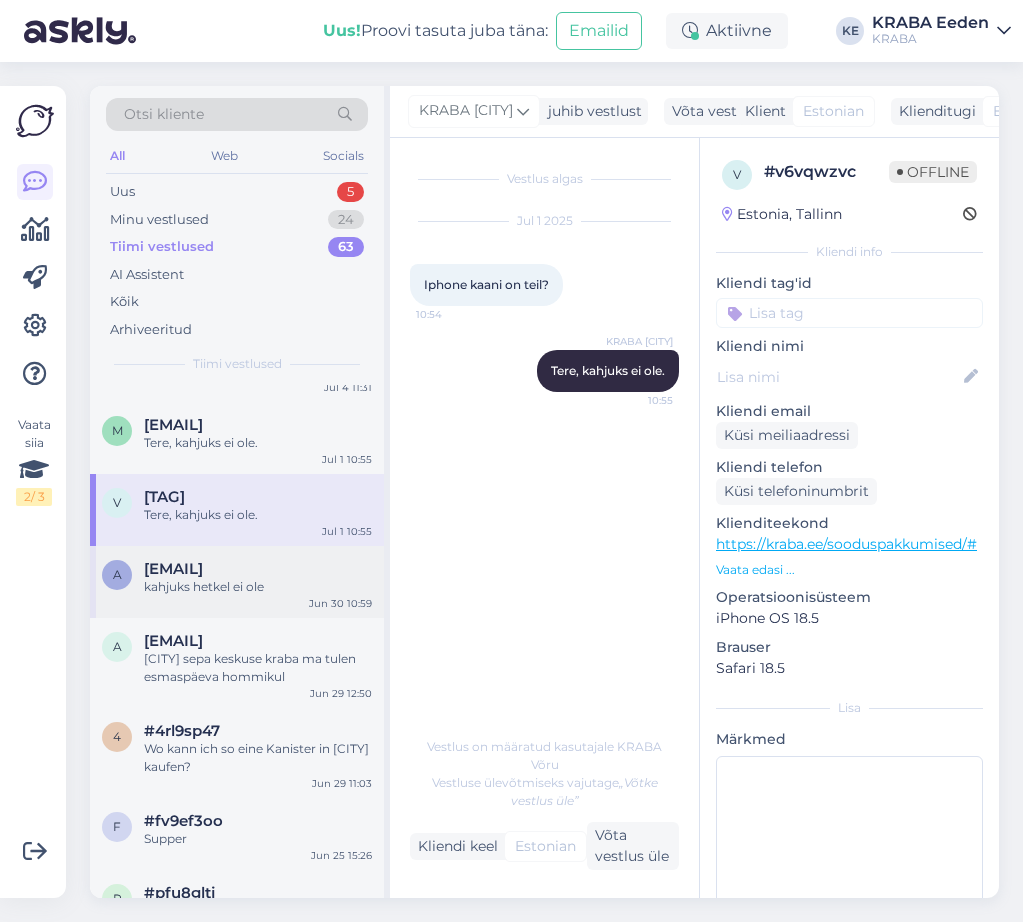 scroll, scrollTop: 1800, scrollLeft: 0, axis: vertical 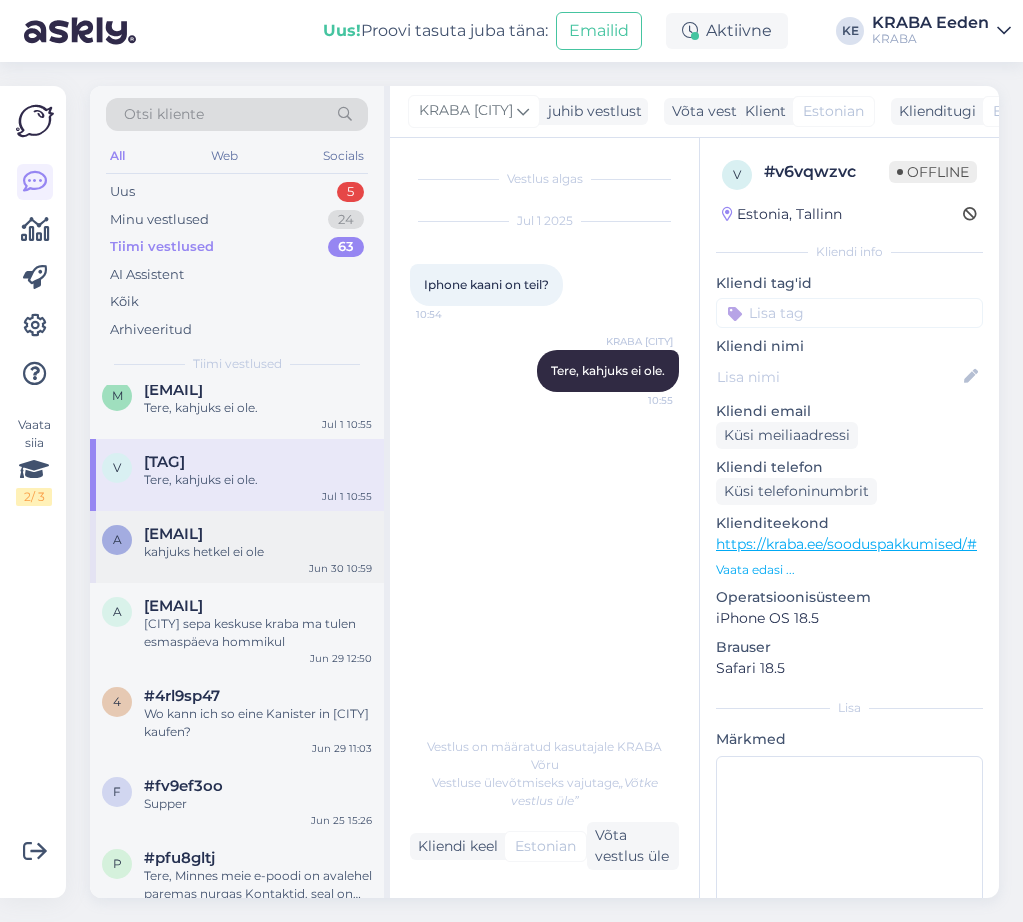 click on "kahjuks hetkel ei ole" at bounding box center (258, 552) 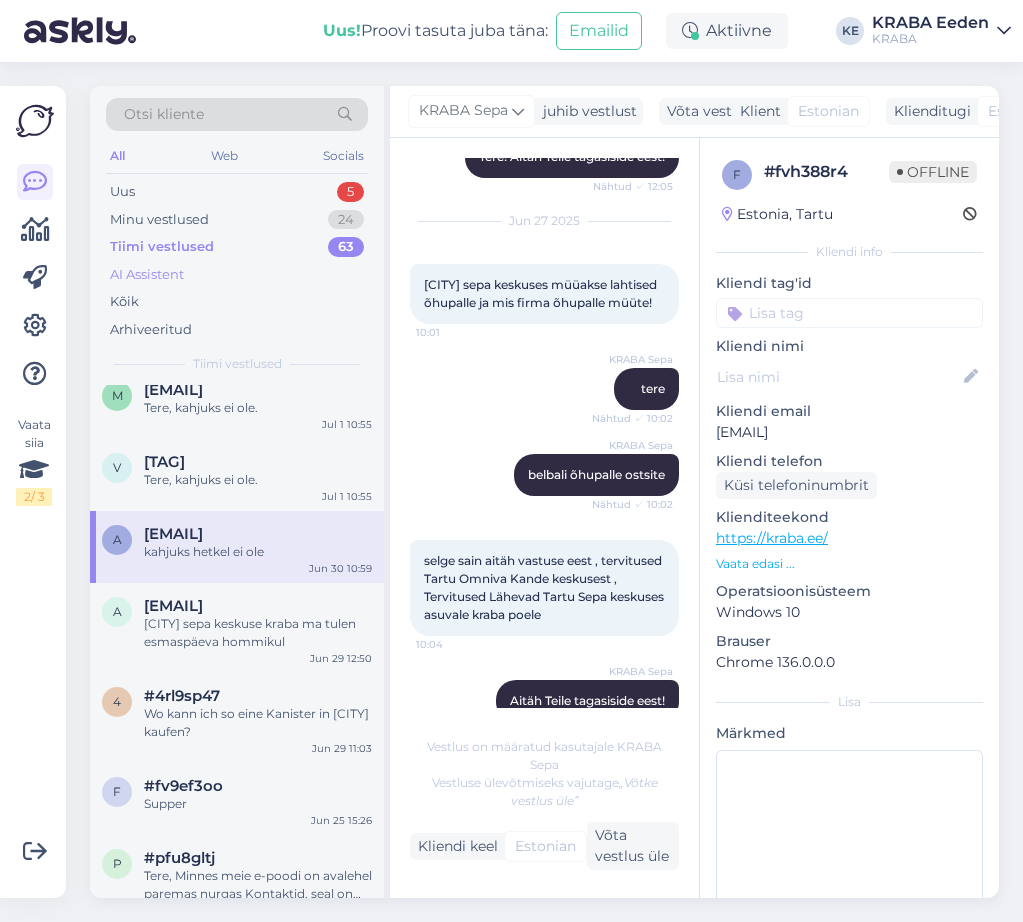 scroll, scrollTop: 400, scrollLeft: 0, axis: vertical 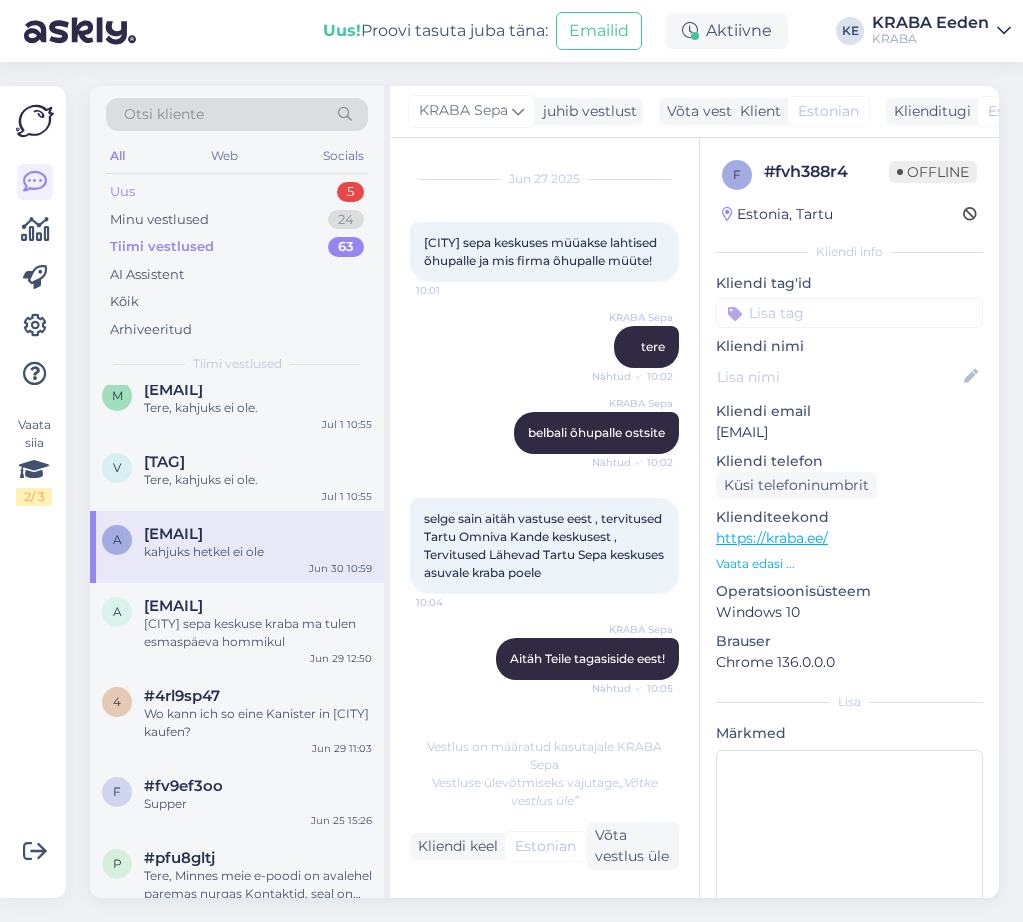 click on "Uus 5" at bounding box center [237, 192] 